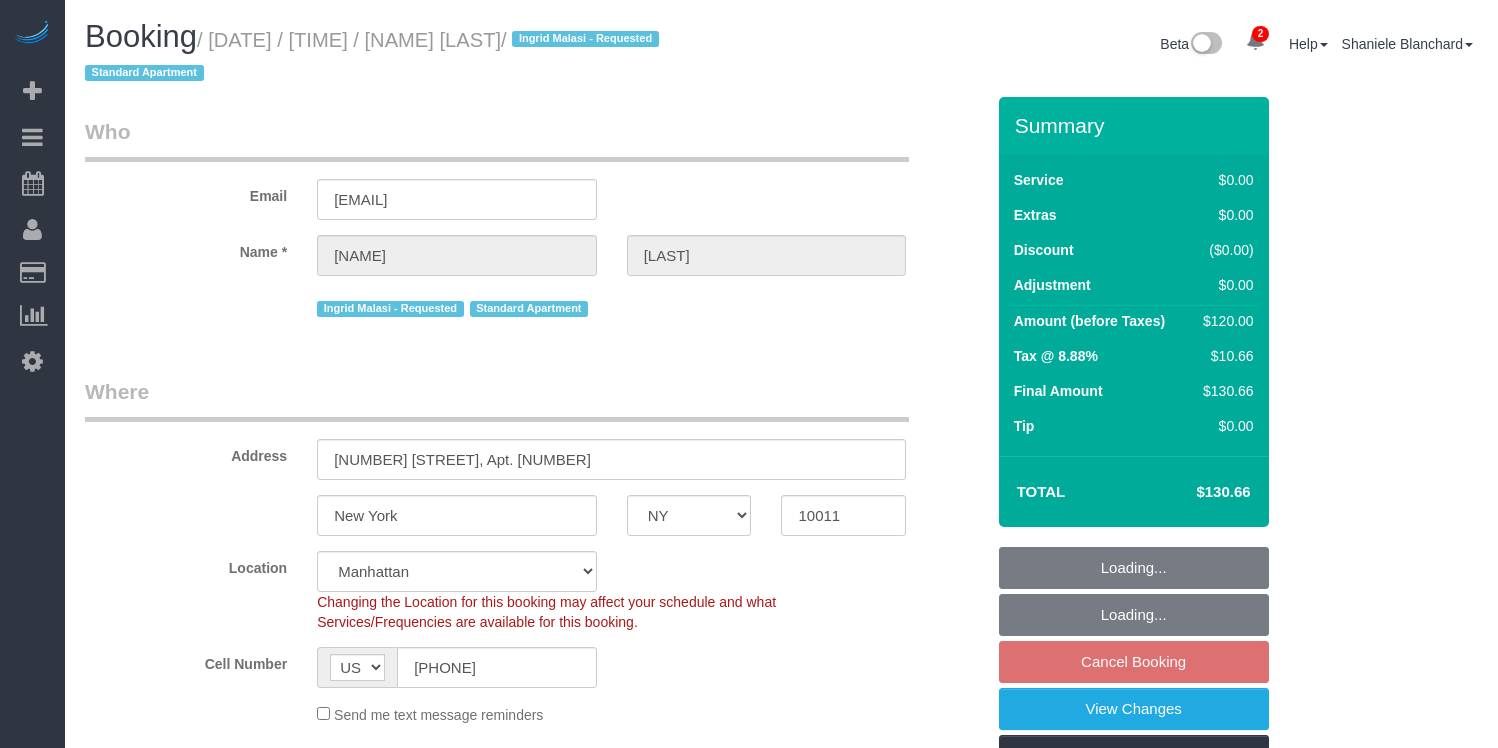 select on "NY" 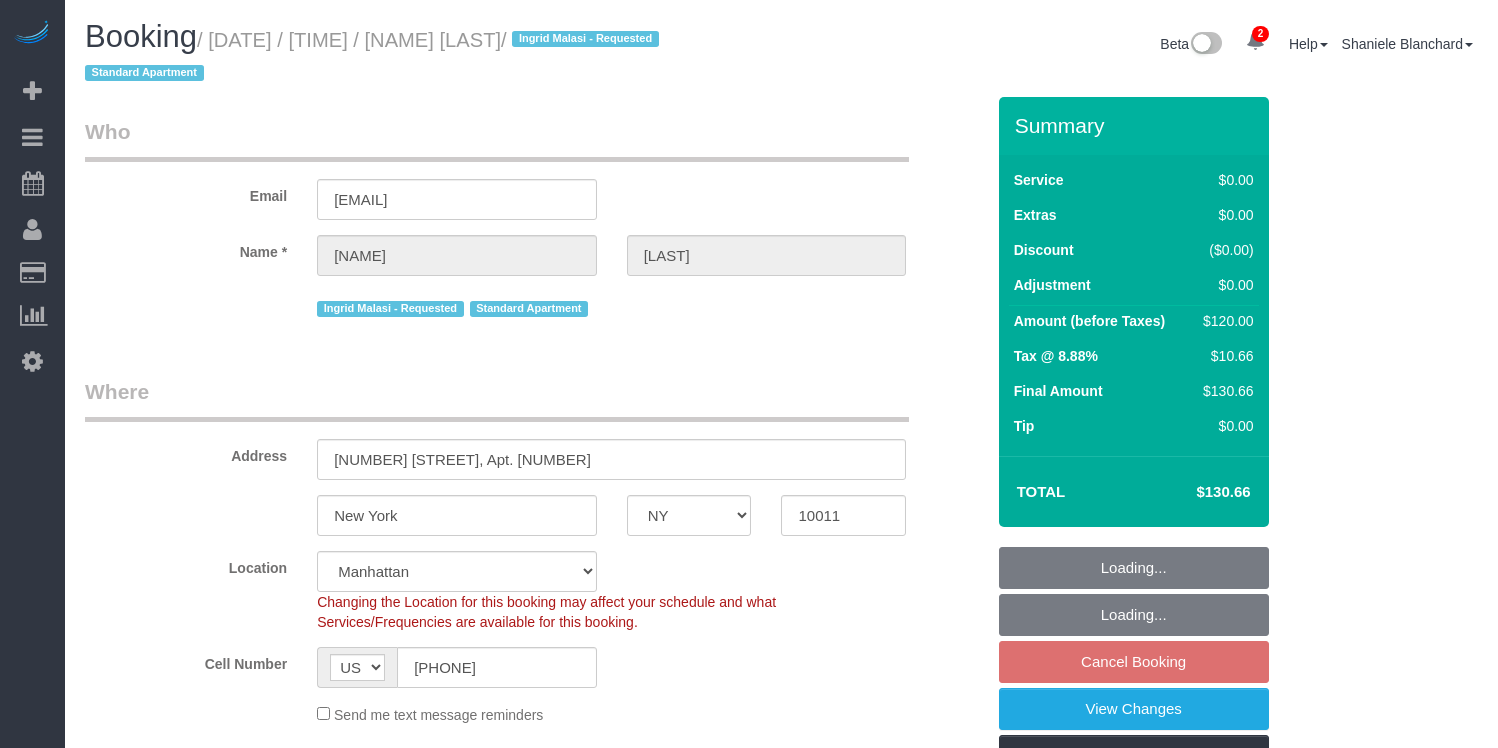 scroll, scrollTop: 0, scrollLeft: 0, axis: both 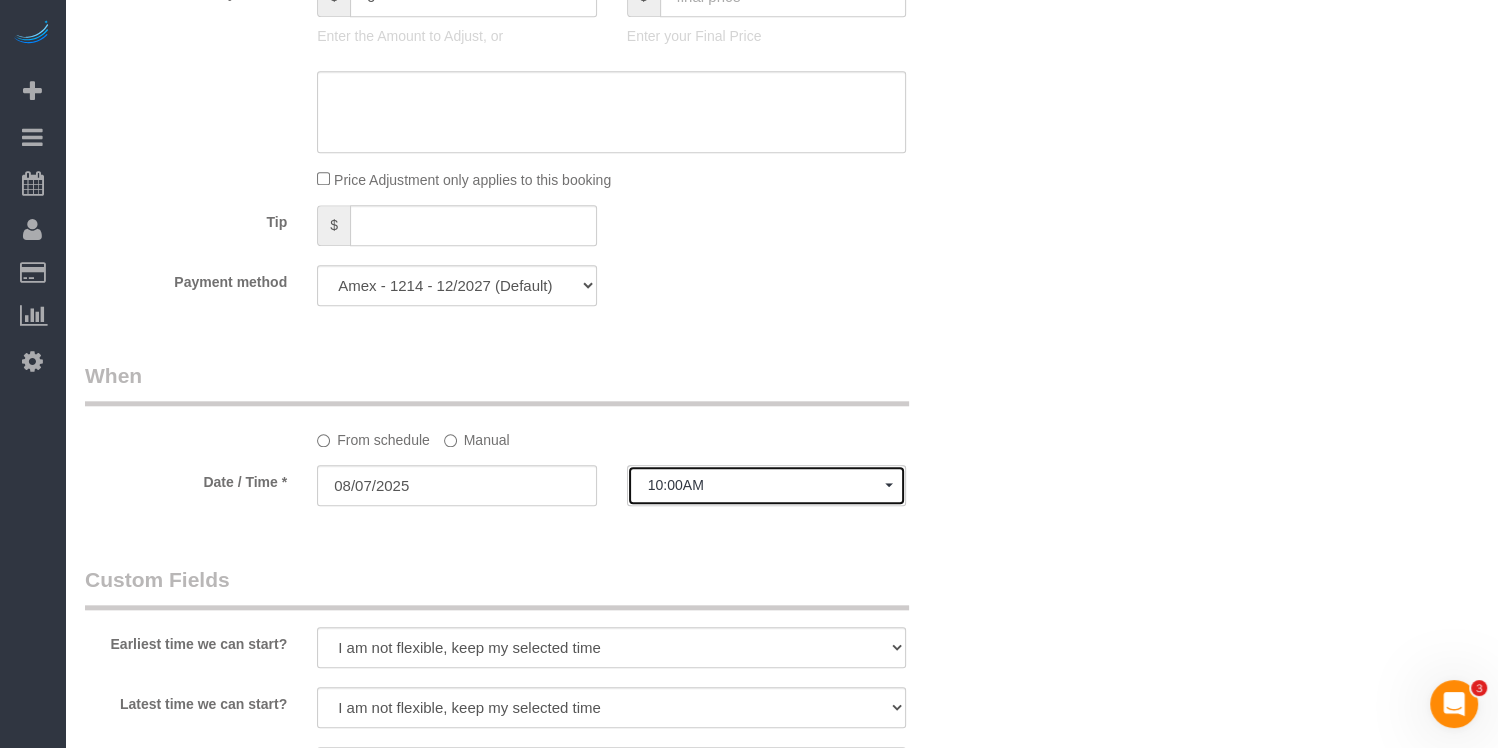 click on "10:00AM" 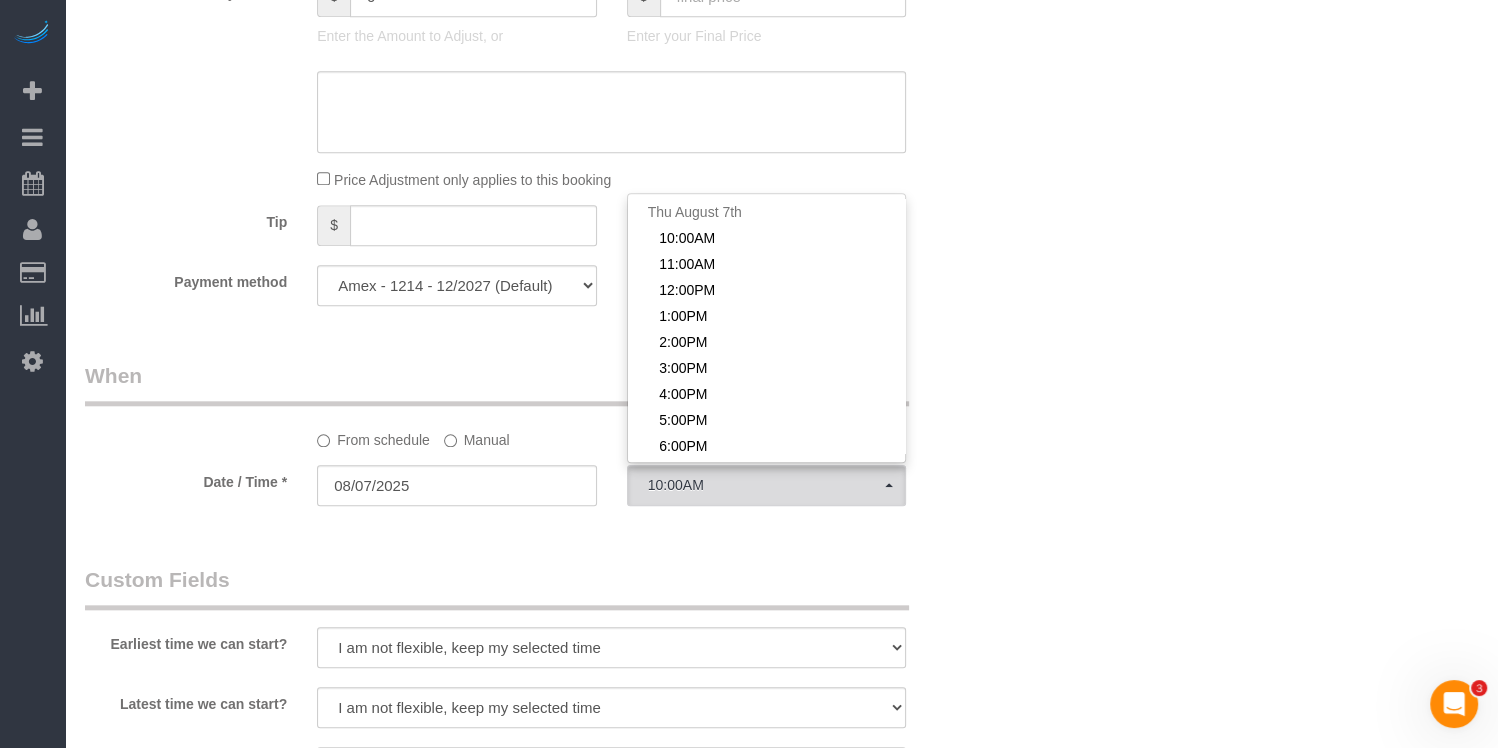 click on "Manual" 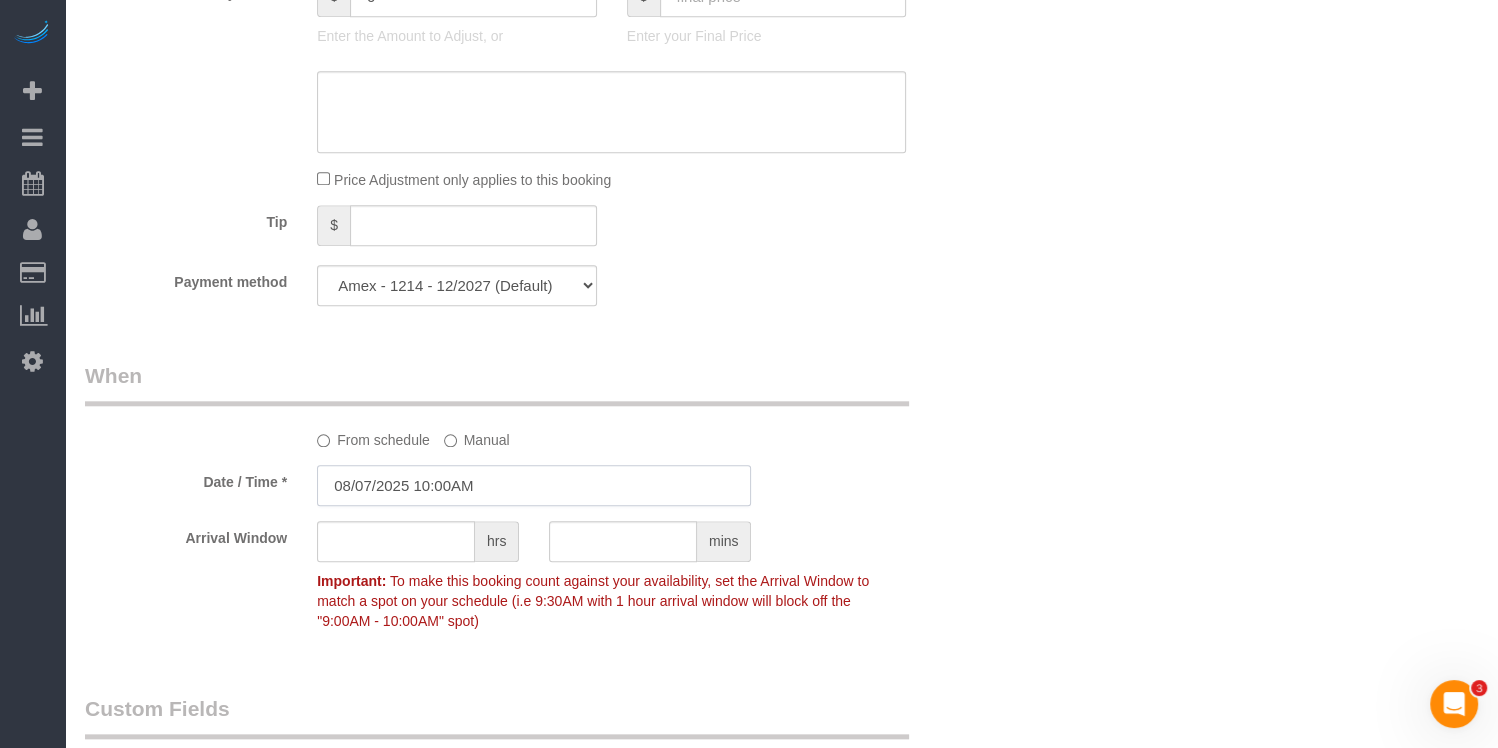 click on "08/07/2025 10:00AM" at bounding box center [534, 485] 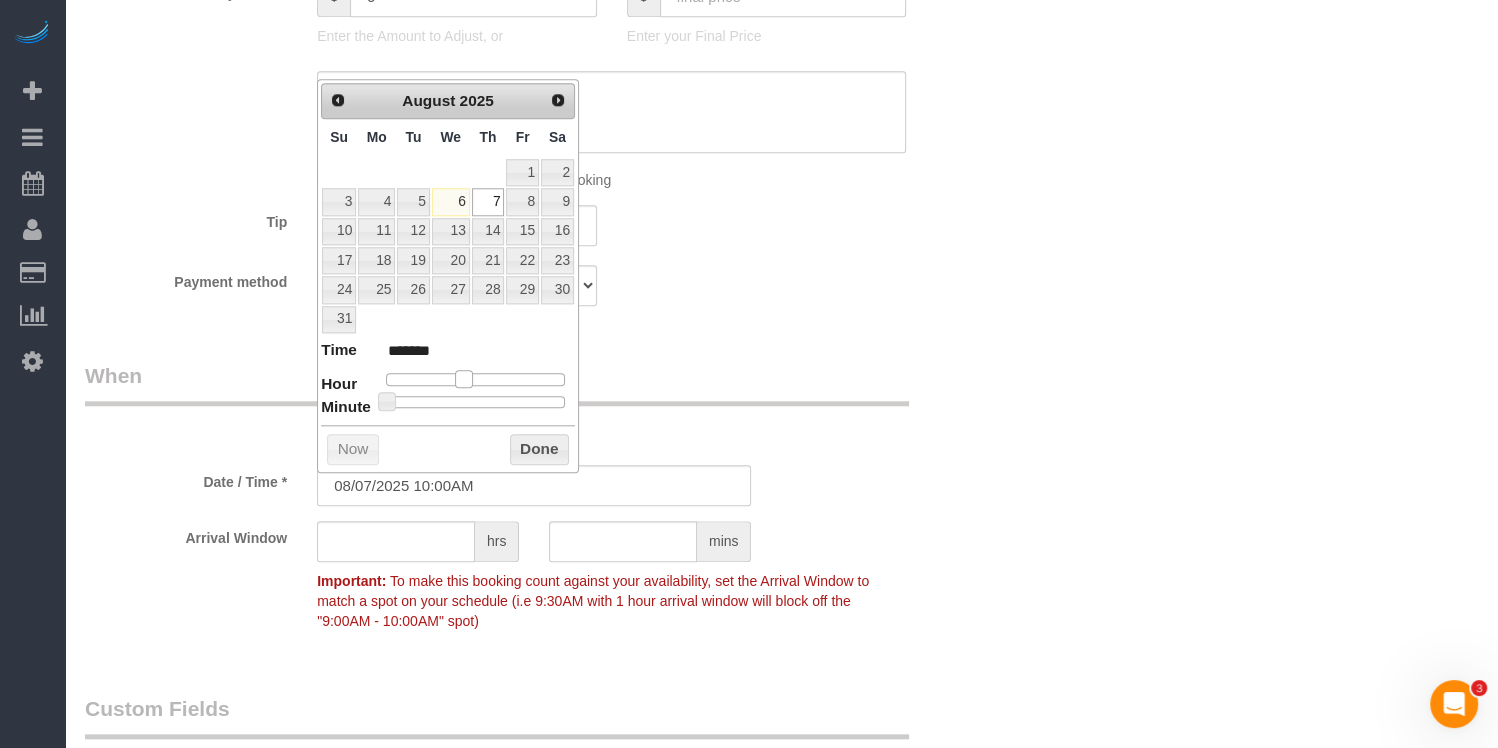 type on "08/07/2025 9:00AM" 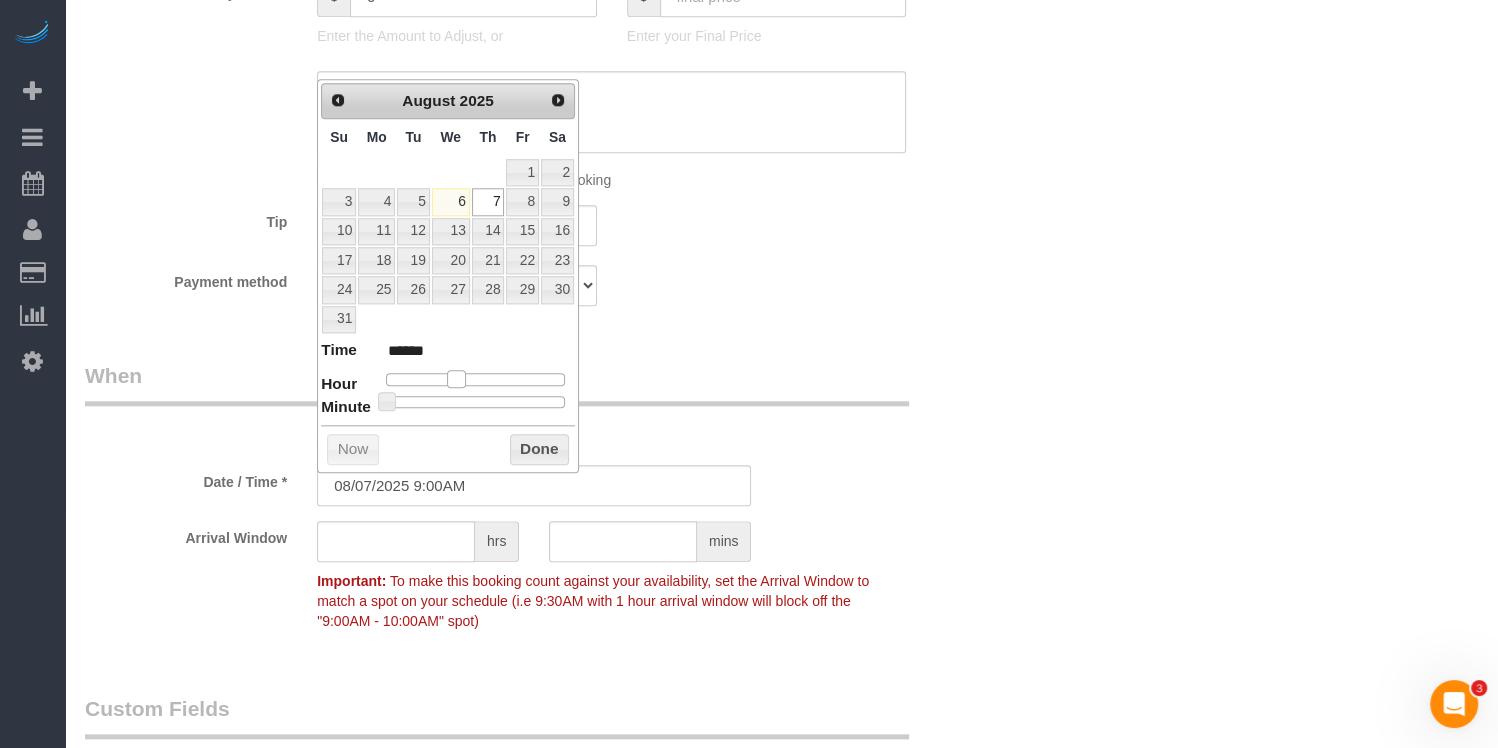 click at bounding box center [456, 379] 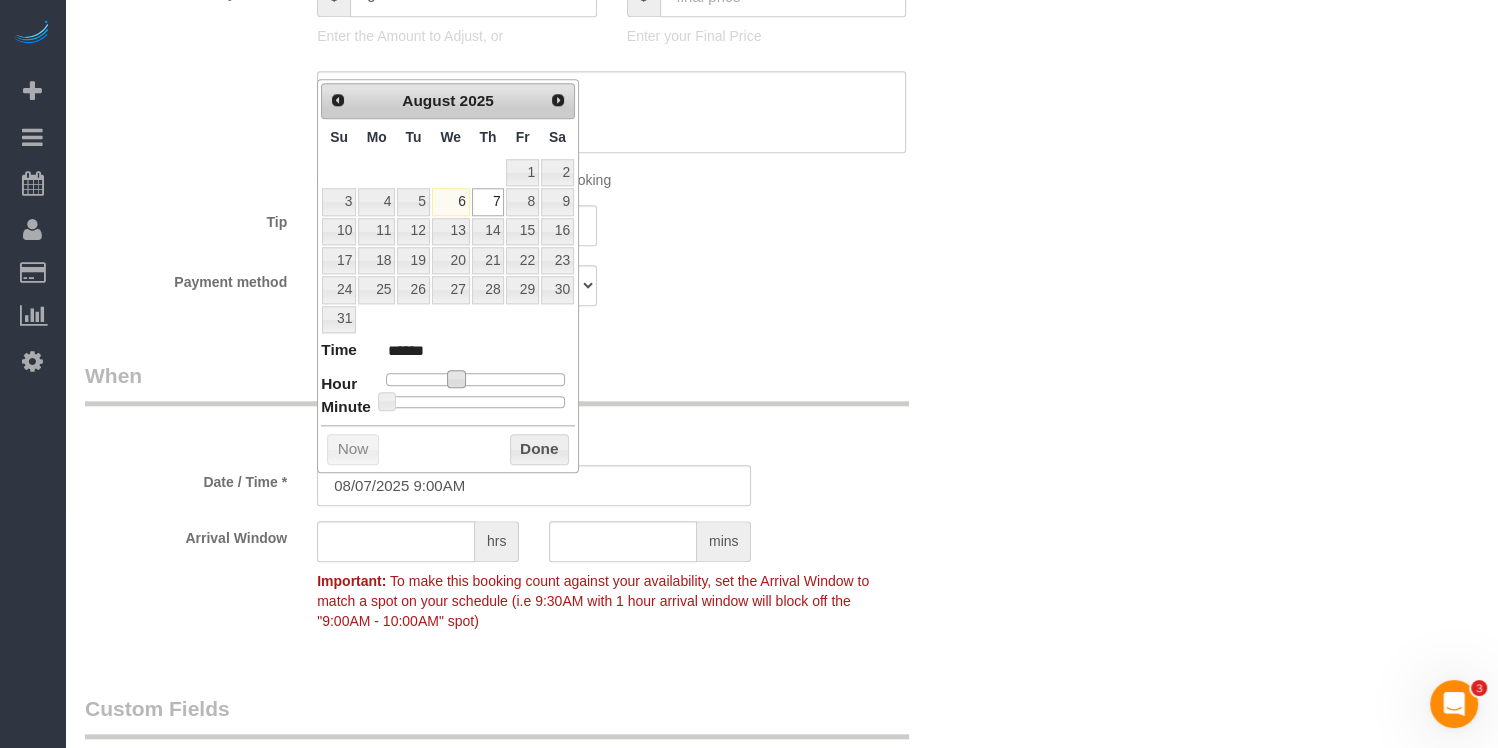 click on "Prev Next August   2025 Su Mo Tu We Th Fr Sa           1 2 3 4 5 6 7 8 9 10 11 12 13 14 15 16 17 18 19 20 21 22 23 24 25 26 27 28 29 30 31             Time ****** Hour Minute Second Millisecond Microsecond Time Zone ***** ***** ***** ***** ***** ***** ***** ***** ***** ***** ***** ***** ***** ***** ***** ***** ***** ***** ***** ***** ***** ***** ***** ***** ***** ***** ***** ***** ***** ***** ***** ***** ***** ***** ***** ***** ***** ***** ***** ***** Now Done" at bounding box center [448, 276] 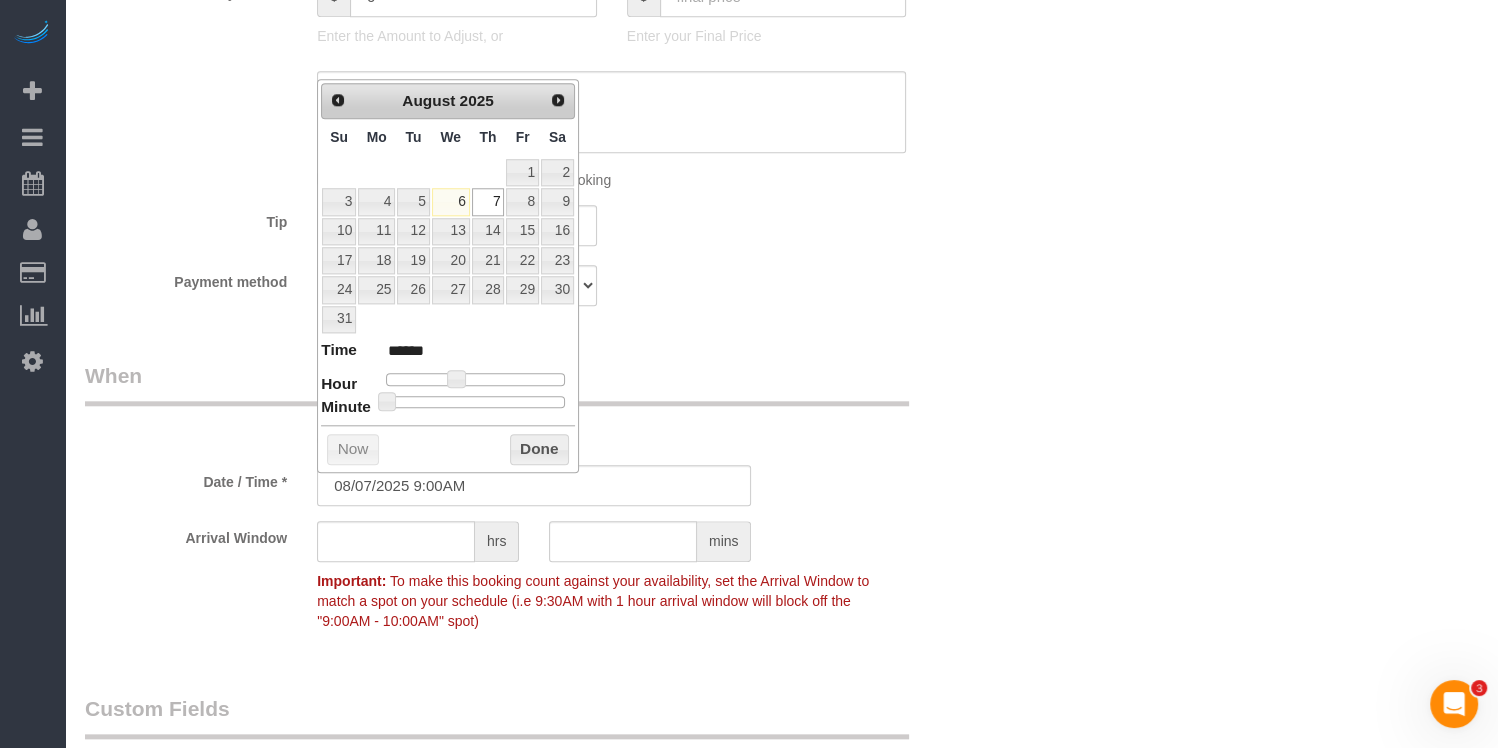 type on "08/07/2025 11:00AM" 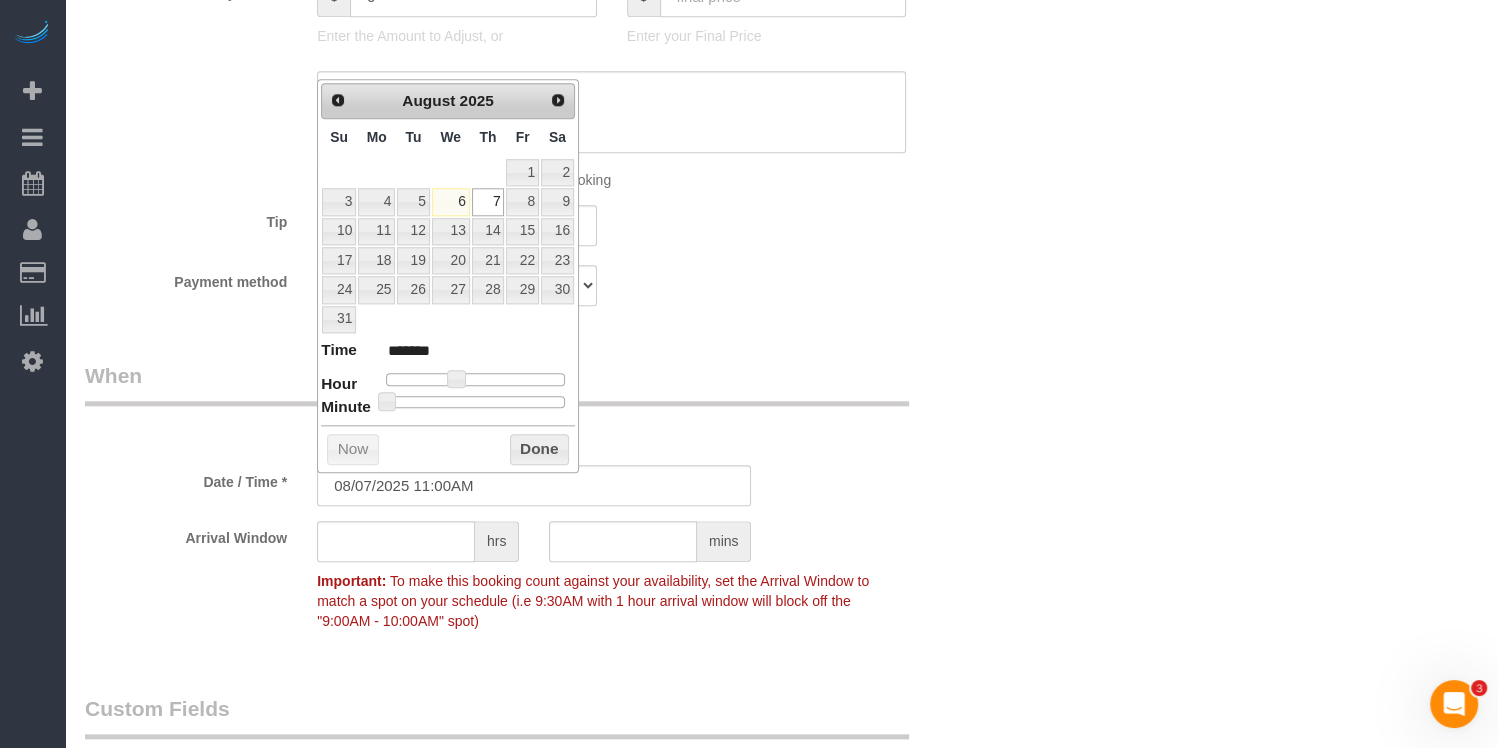 click at bounding box center (475, 379) 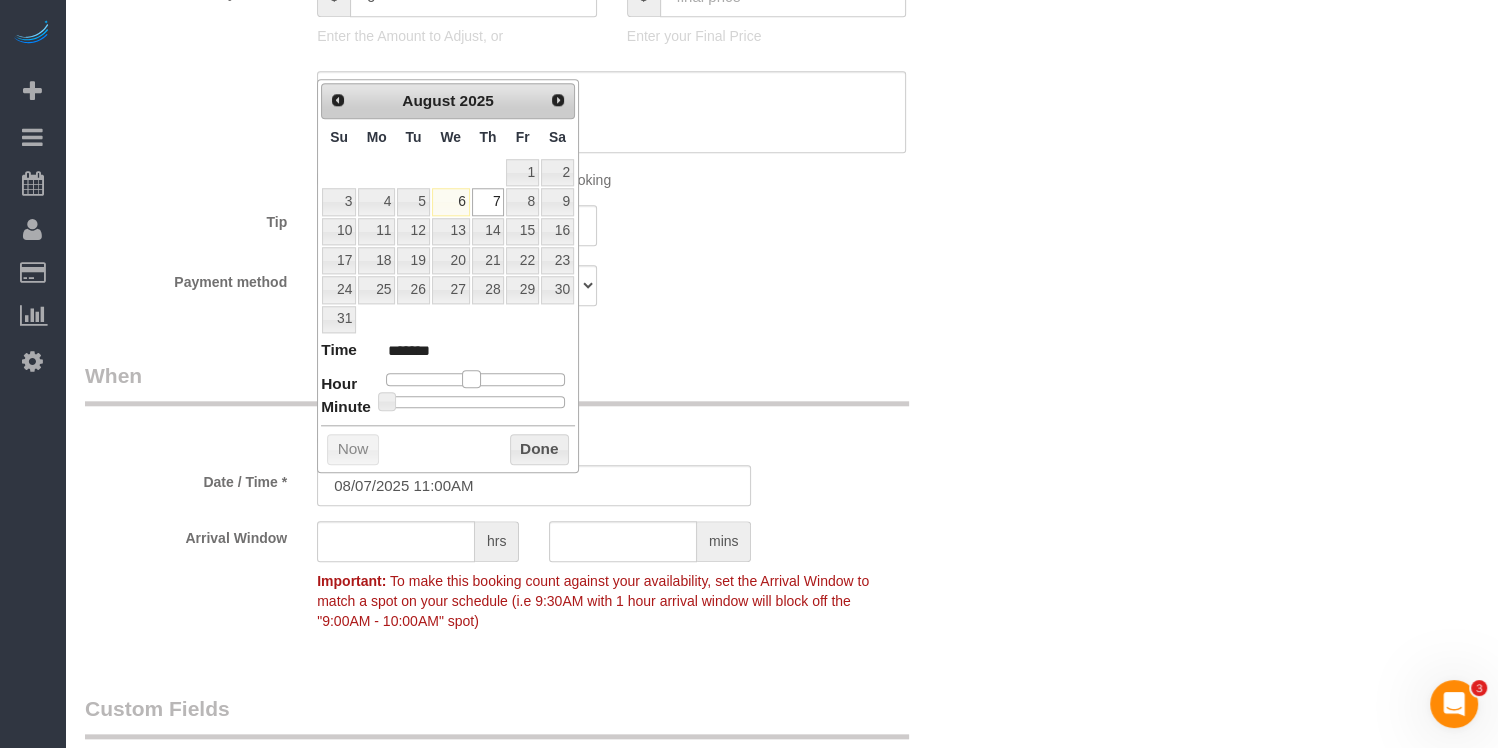 type on "08/07/2025 10:00AM" 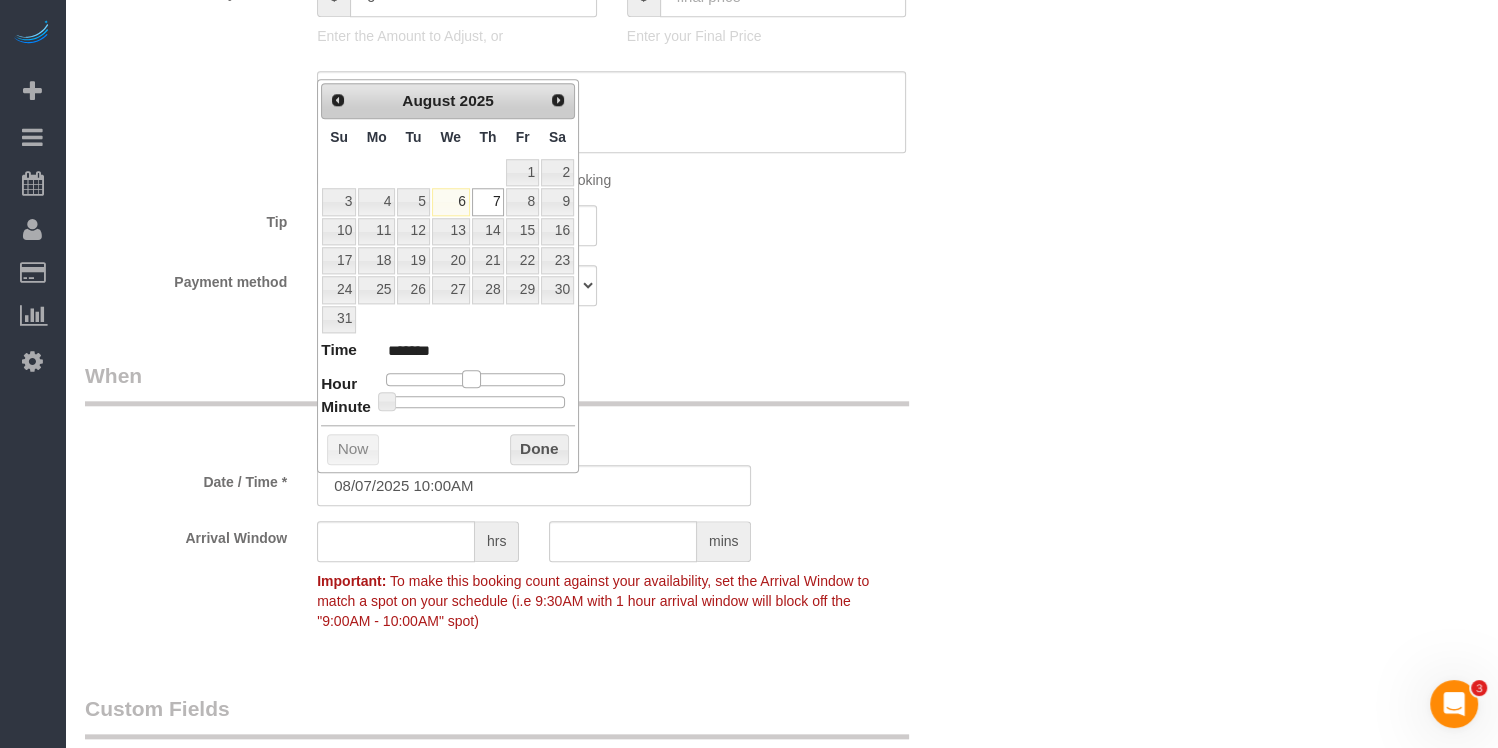 type on "*******" 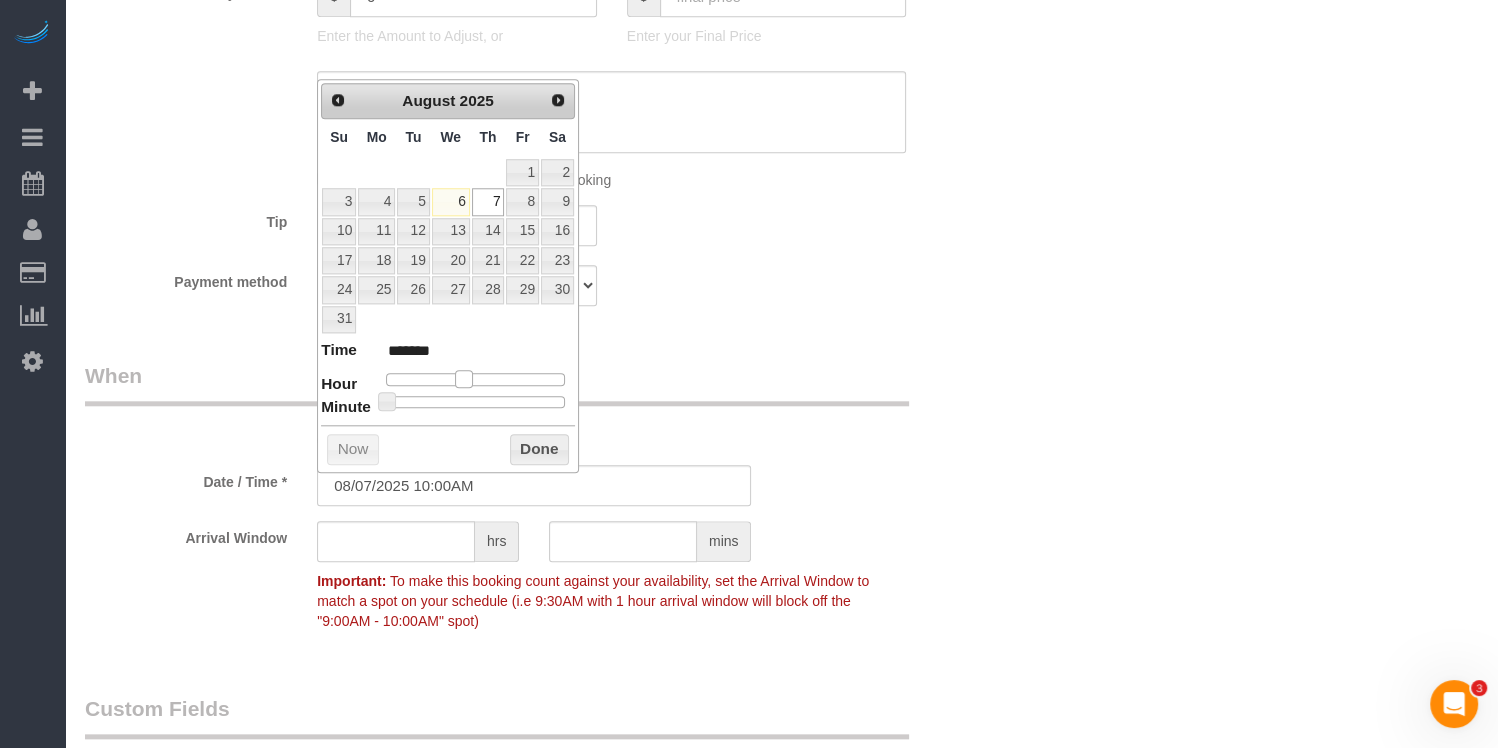 type on "08/07/2025 9:00AM" 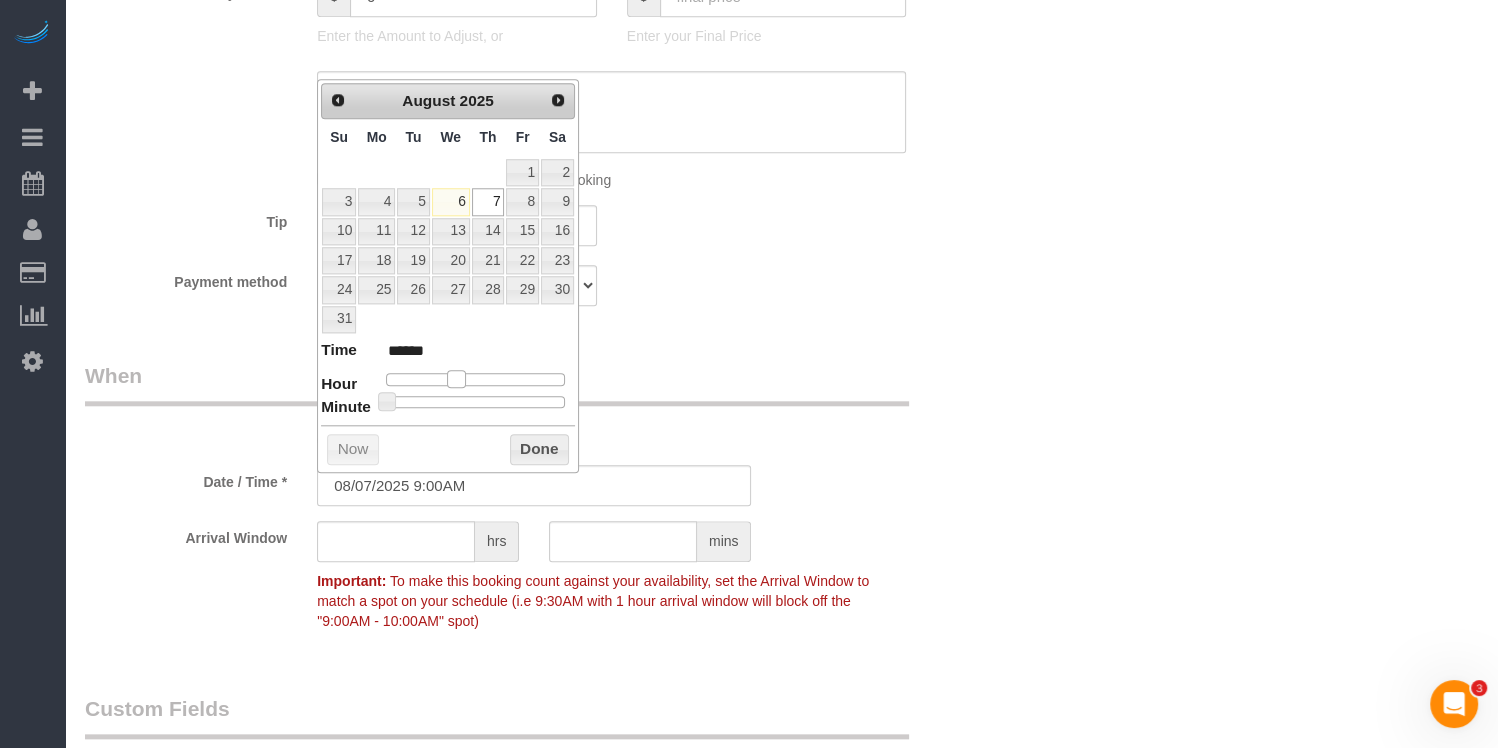 drag, startPoint x: 471, startPoint y: 371, endPoint x: 460, endPoint y: 378, distance: 13.038404 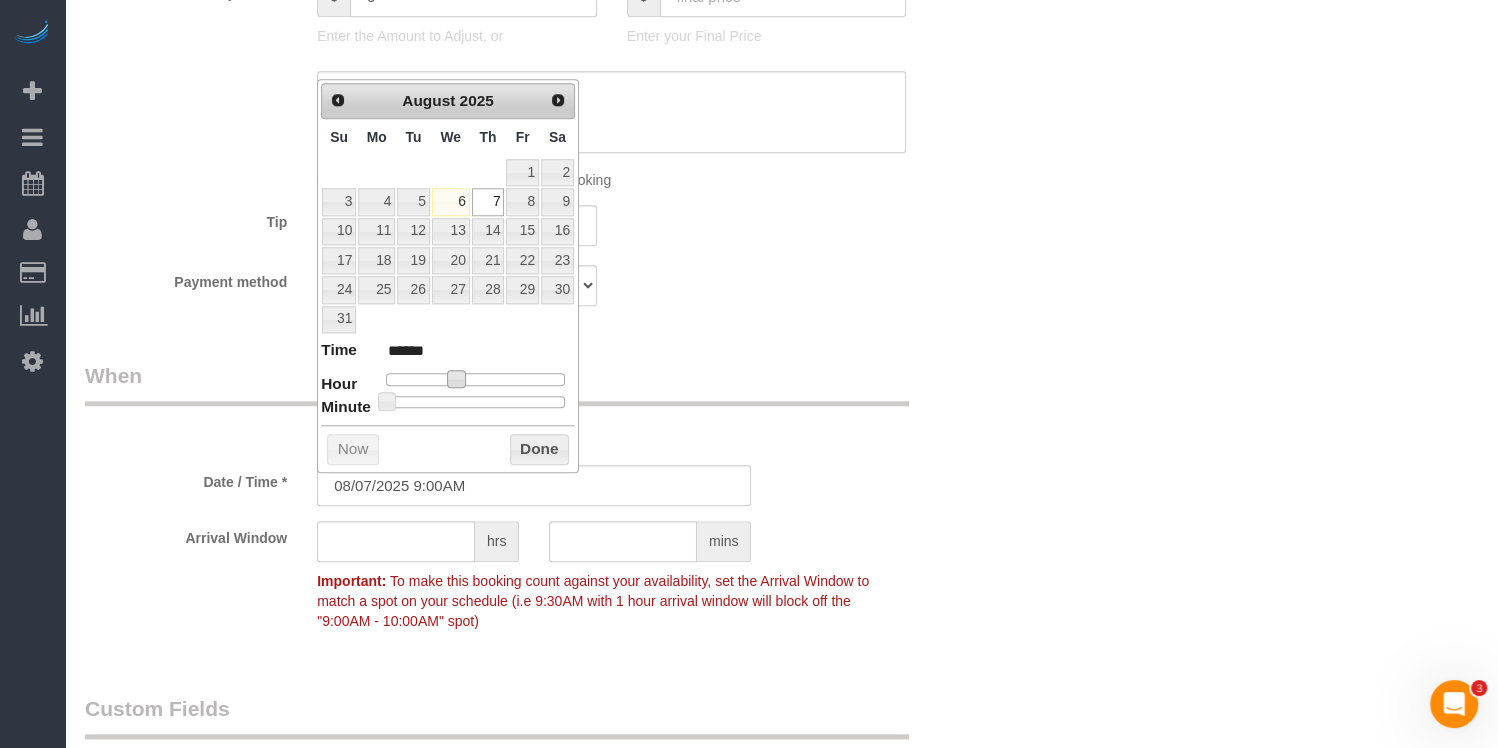 type on "08/07/2025 9:25AM" 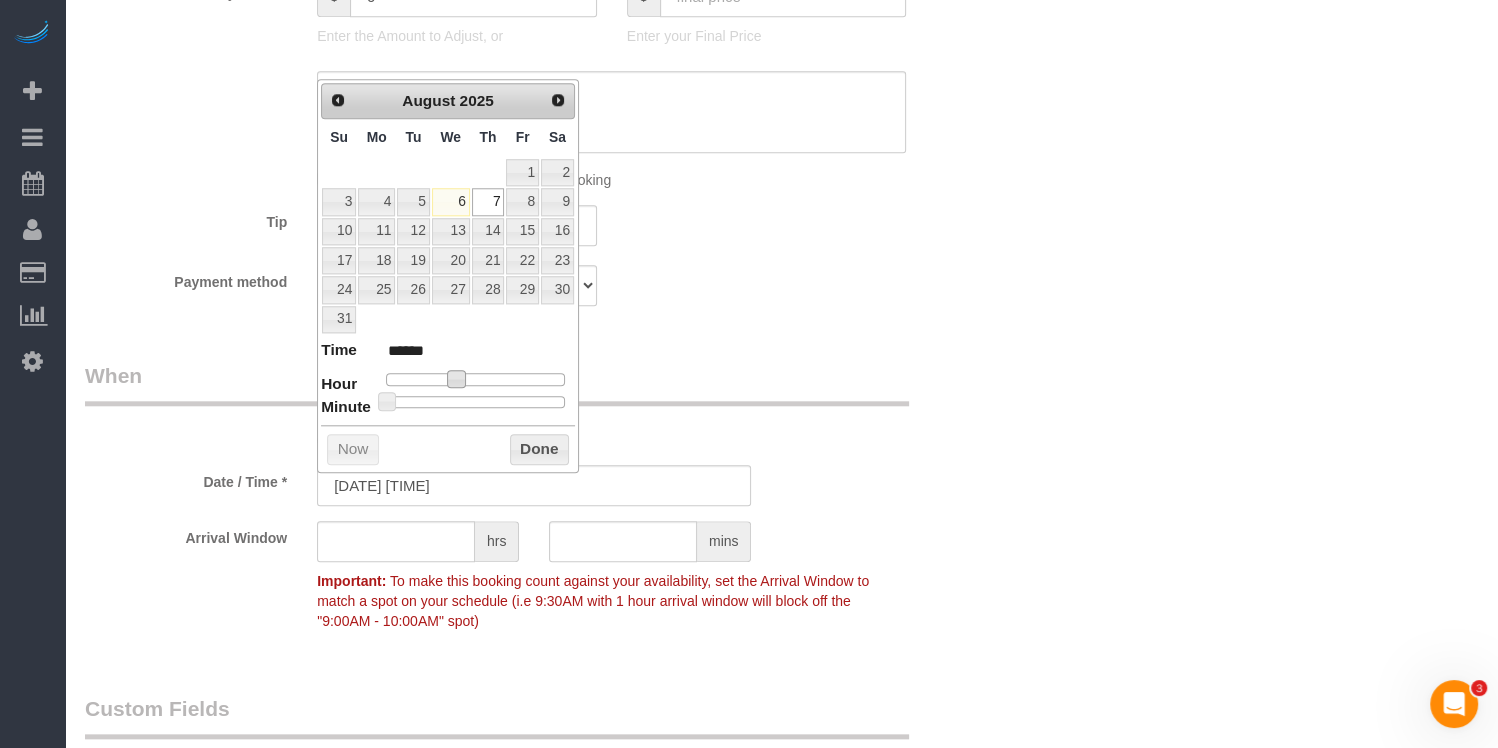 click at bounding box center (475, 402) 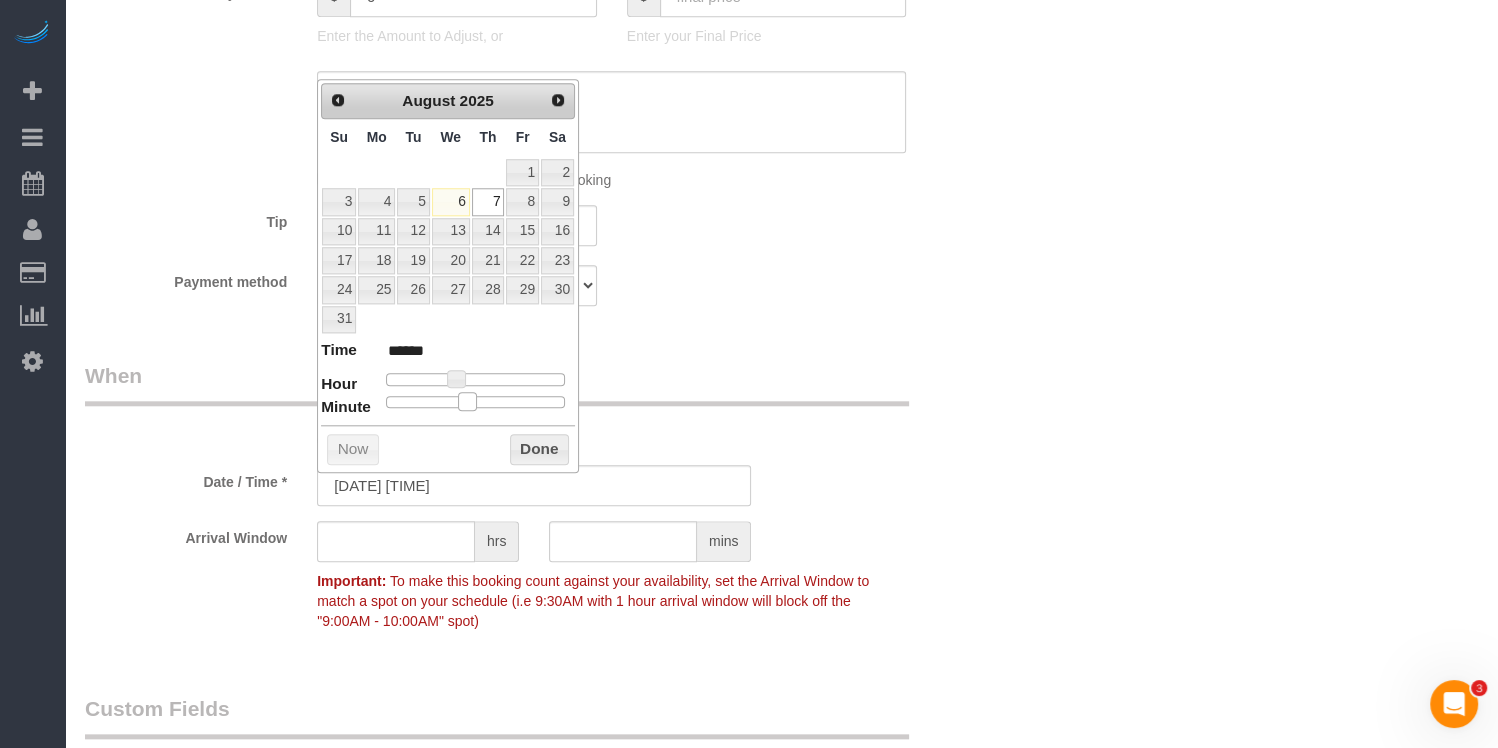 type on "08/07/2025 9:30AM" 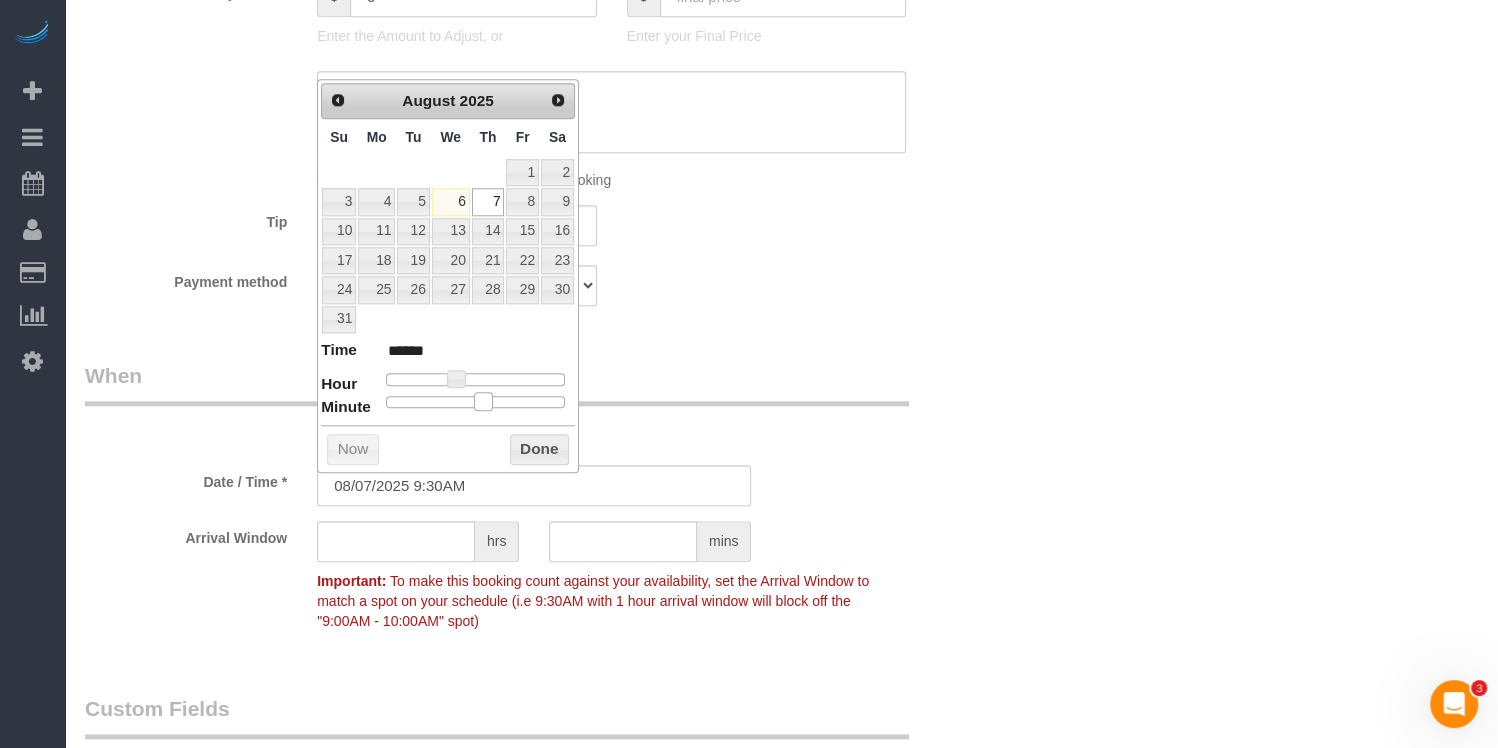 click at bounding box center (483, 401) 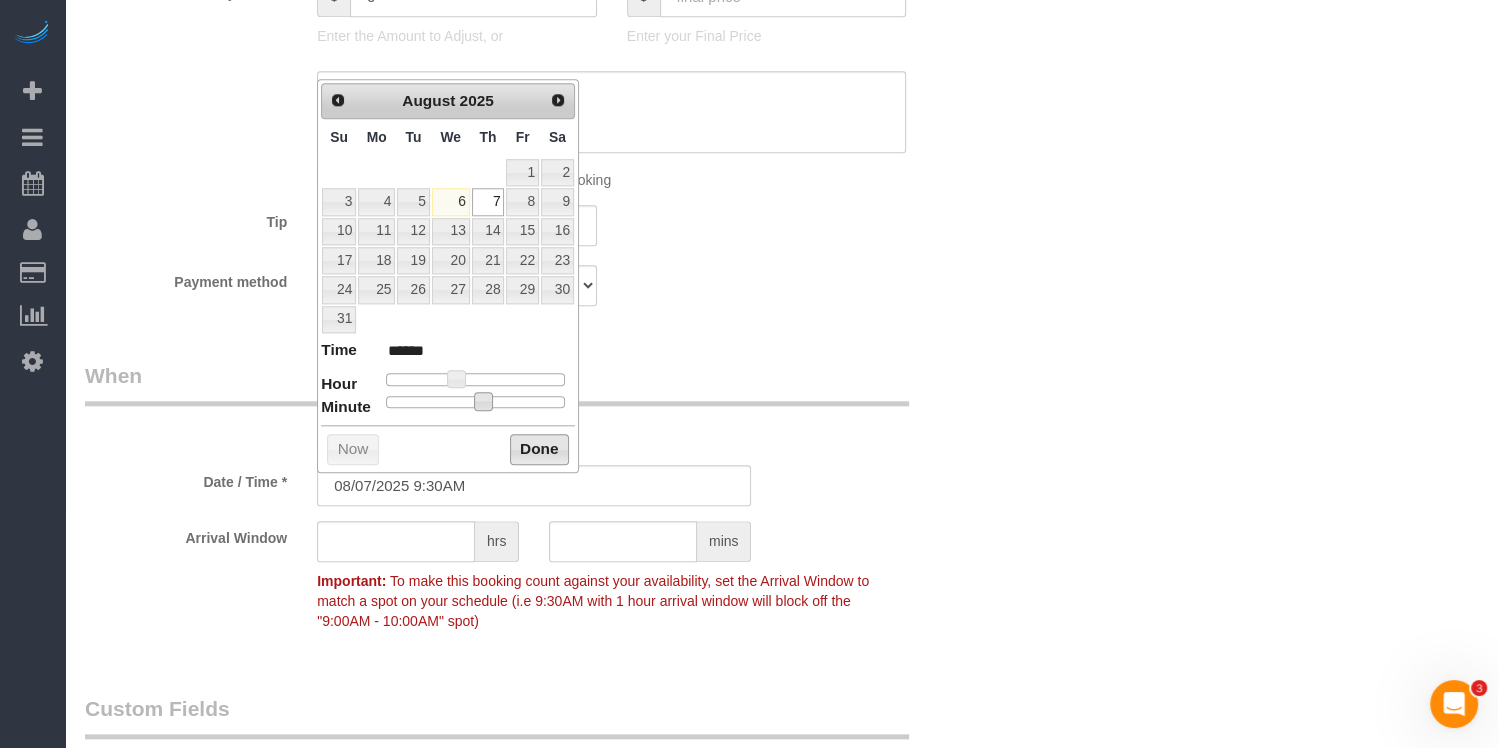 click on "Done" at bounding box center [539, 450] 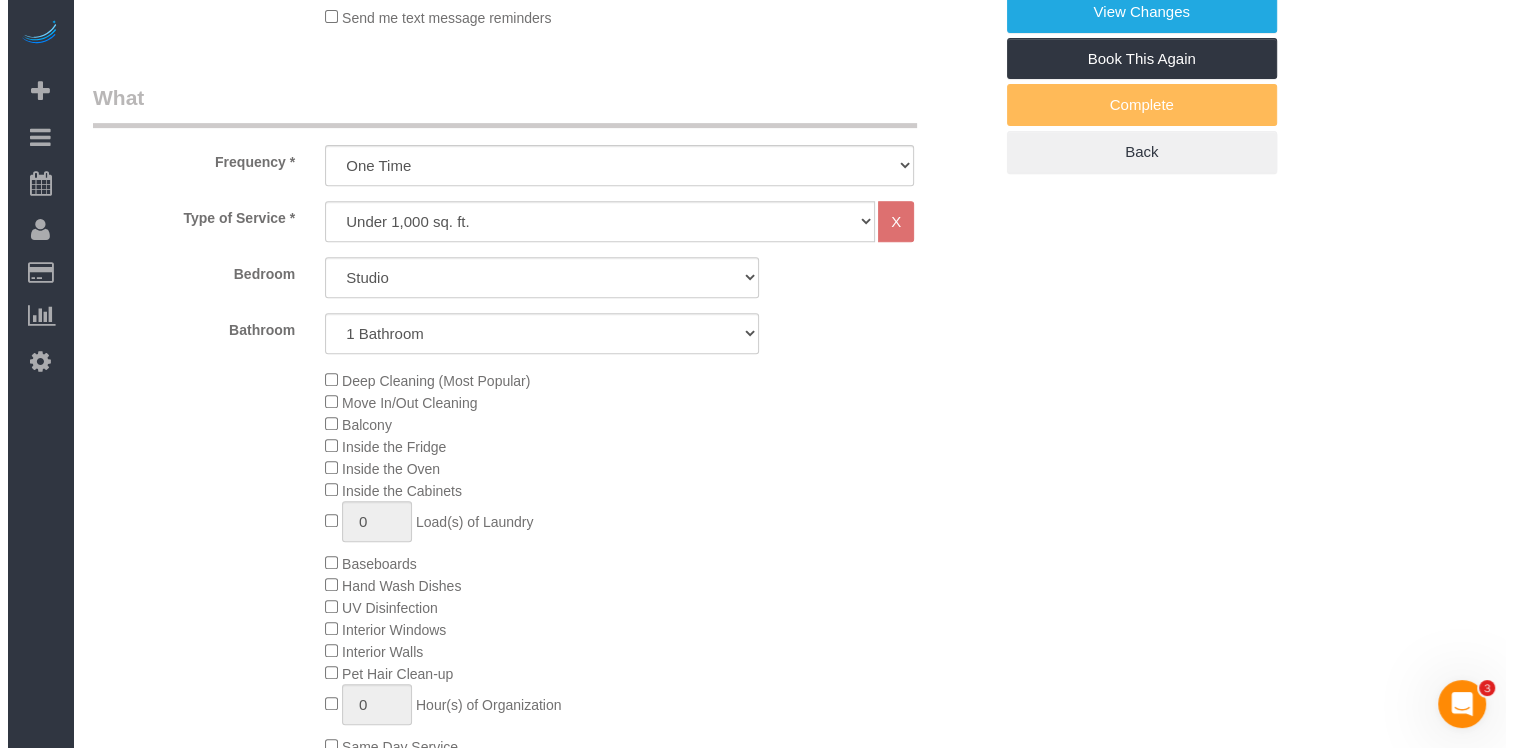 scroll, scrollTop: 0, scrollLeft: 0, axis: both 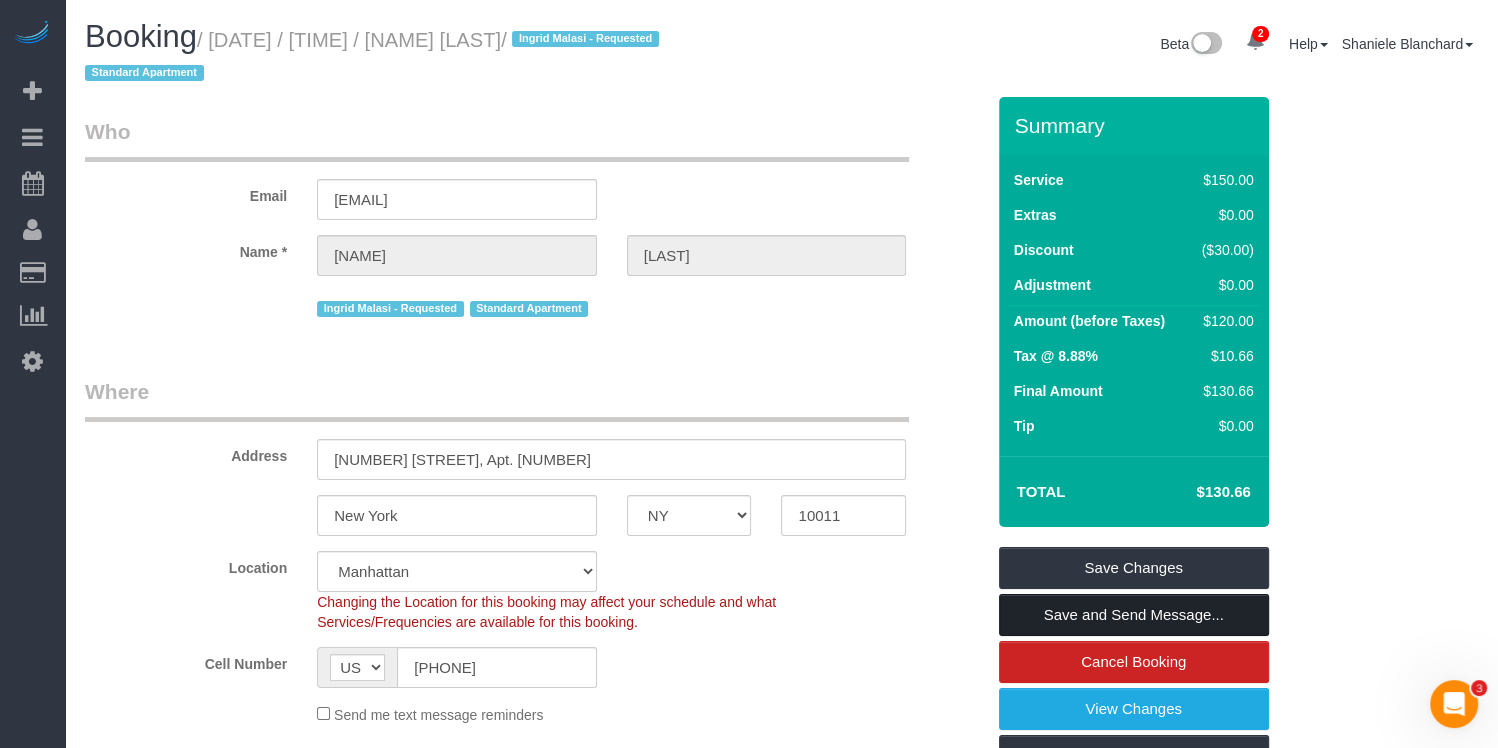 click on "Save and Send Message..." at bounding box center (1134, 615) 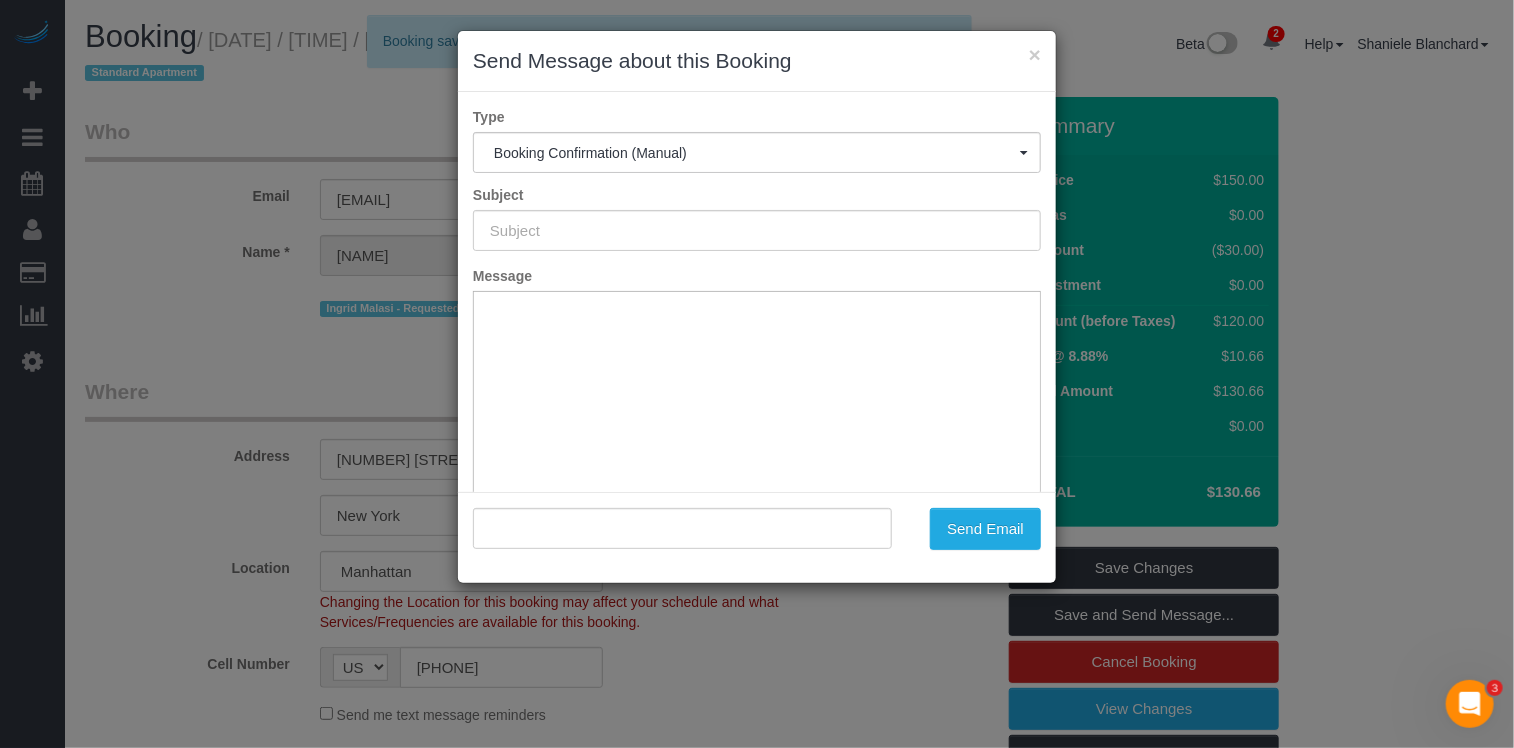 type on "Cleaning Confirmed for 08/07/2025 at 9:30am" 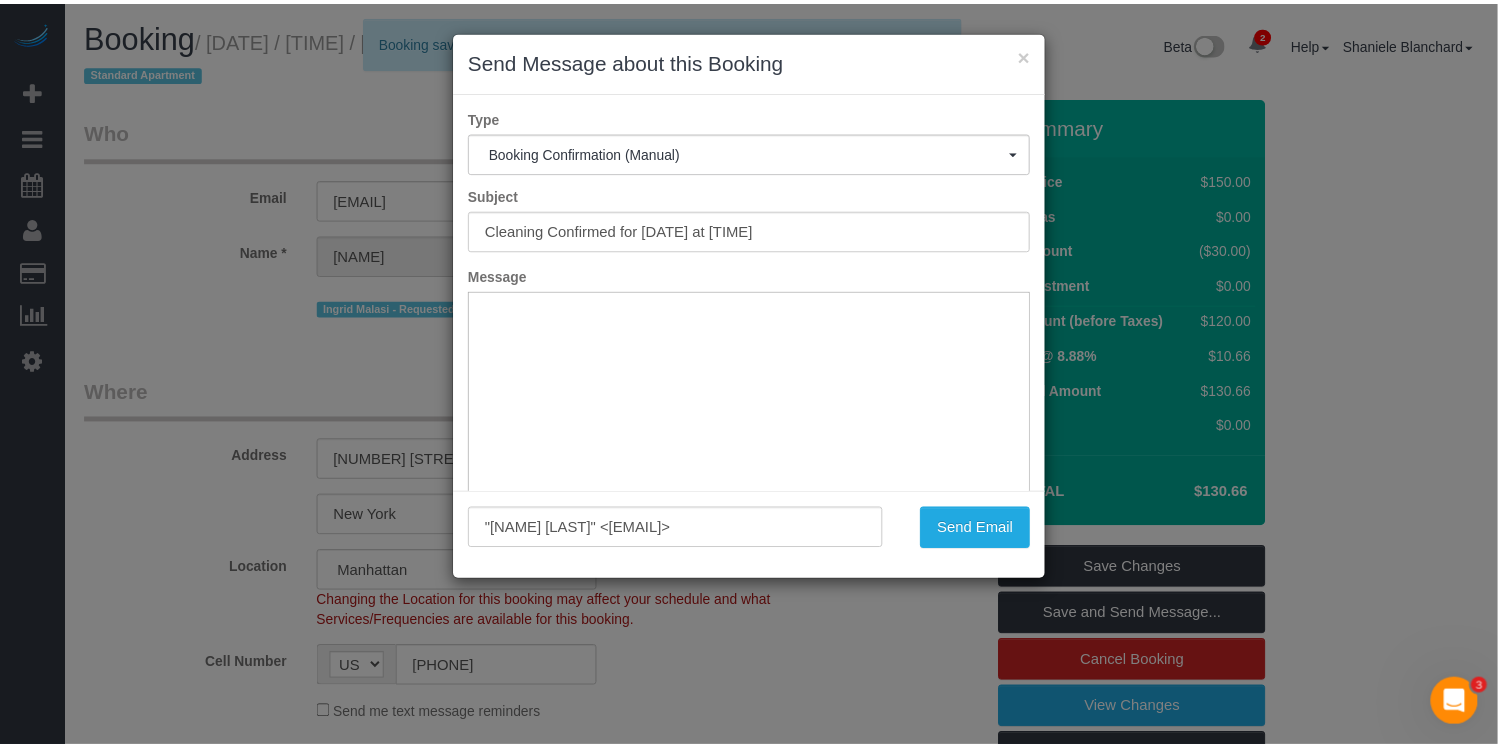 scroll, scrollTop: 0, scrollLeft: 0, axis: both 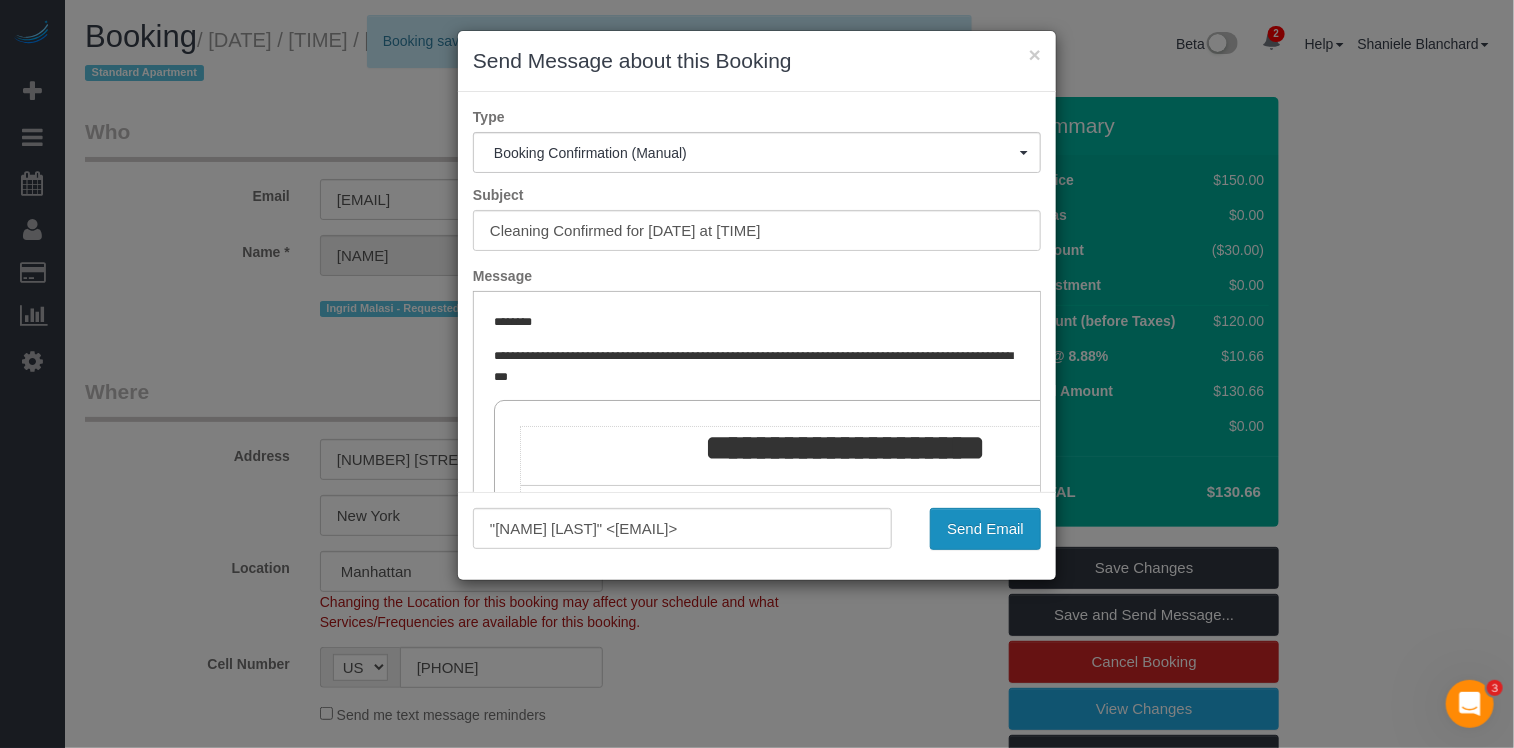click on "Send Email" at bounding box center [985, 529] 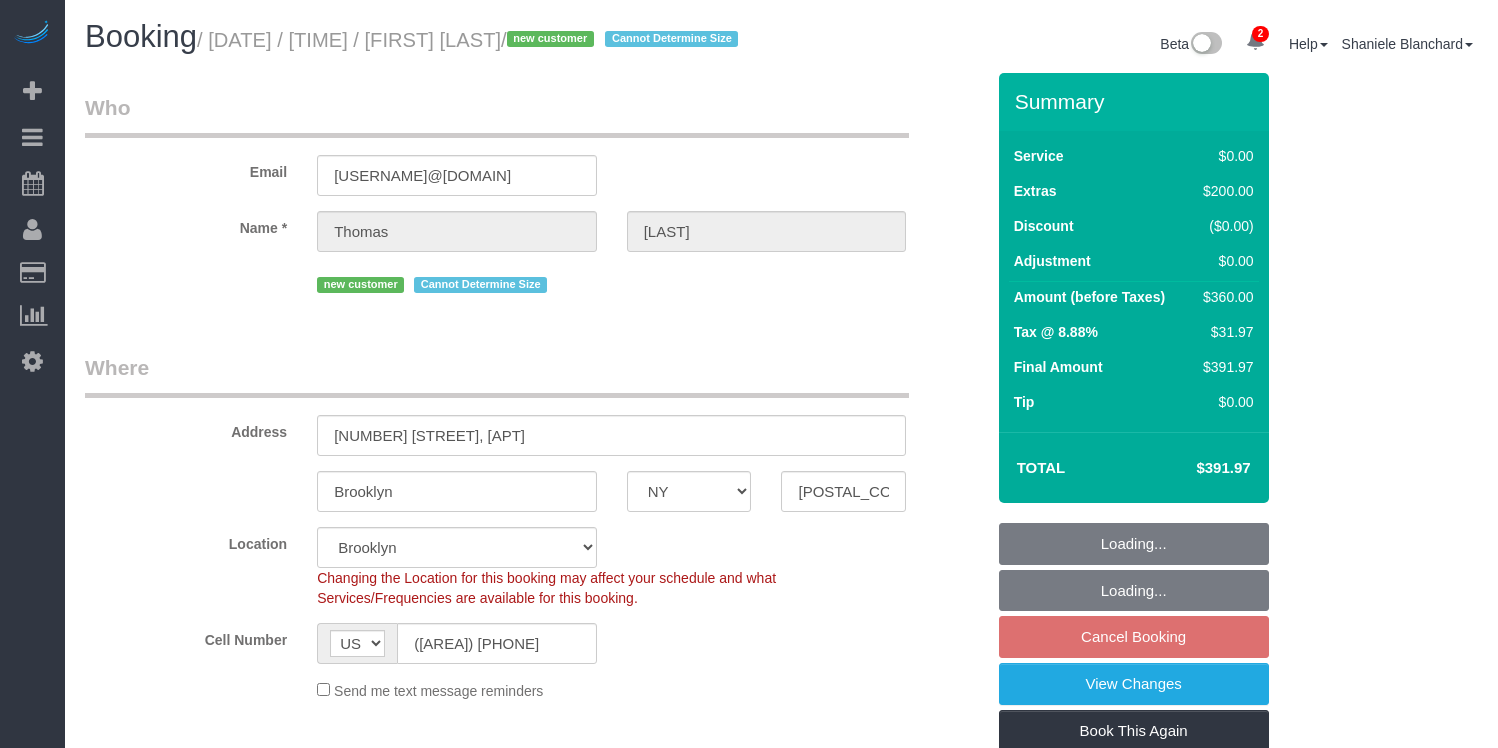 select on "NY" 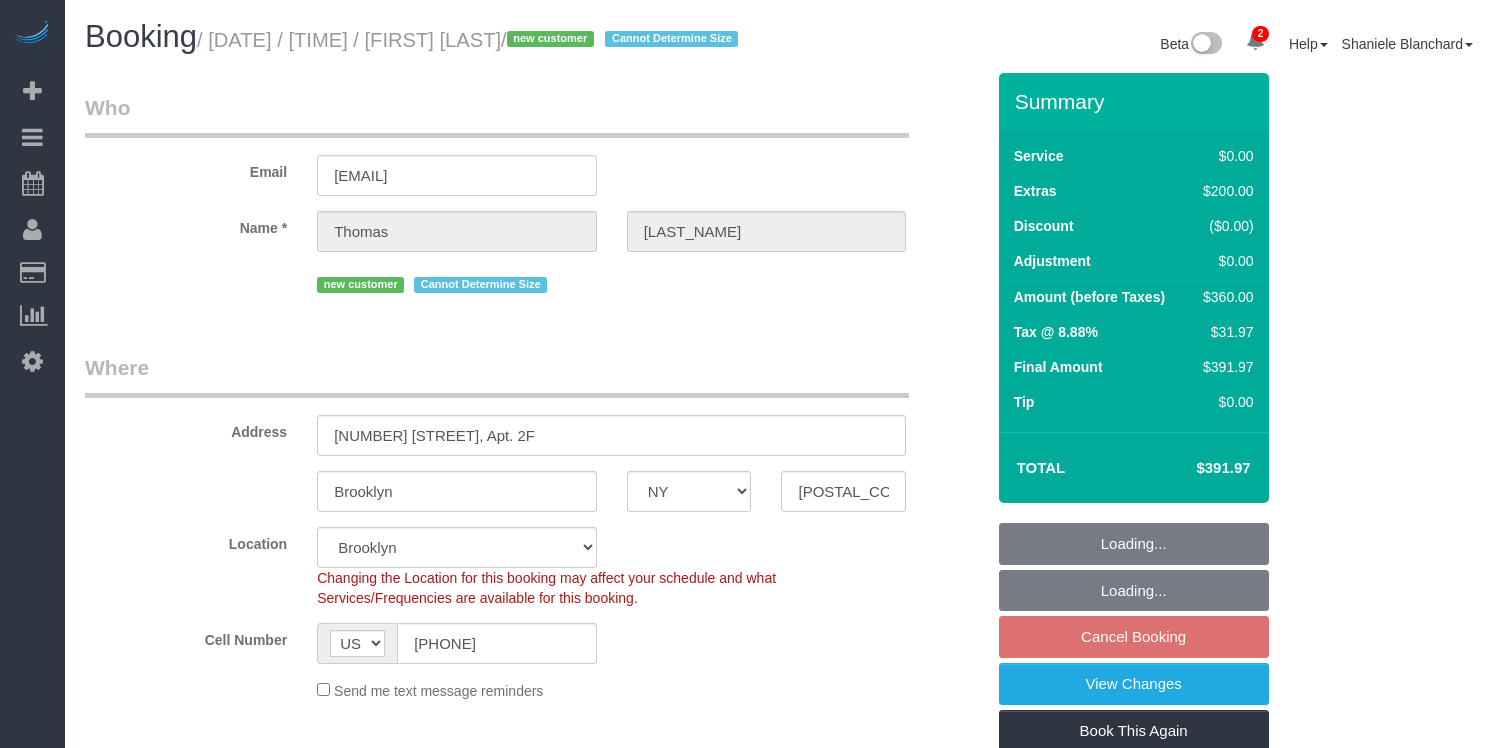 select on "NY" 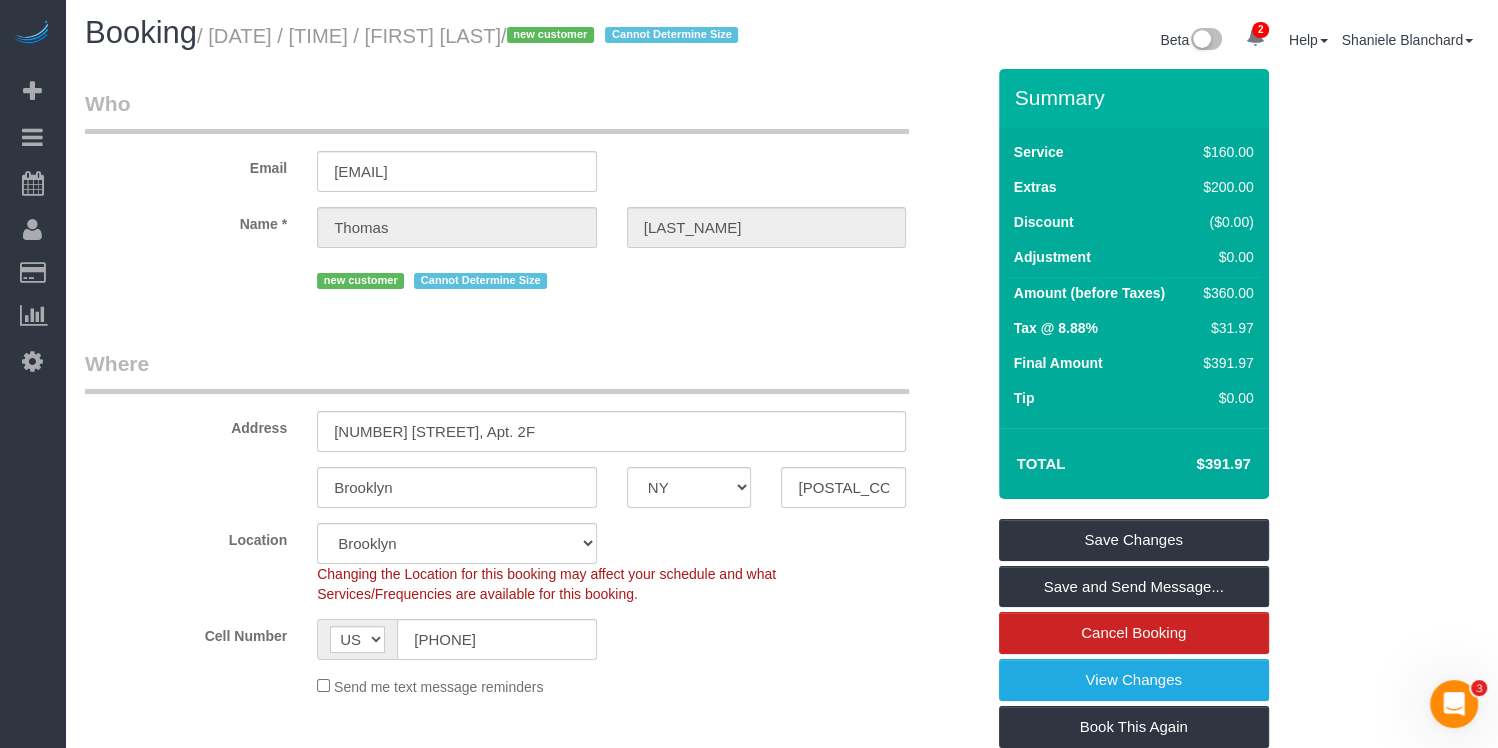 scroll, scrollTop: 359, scrollLeft: 0, axis: vertical 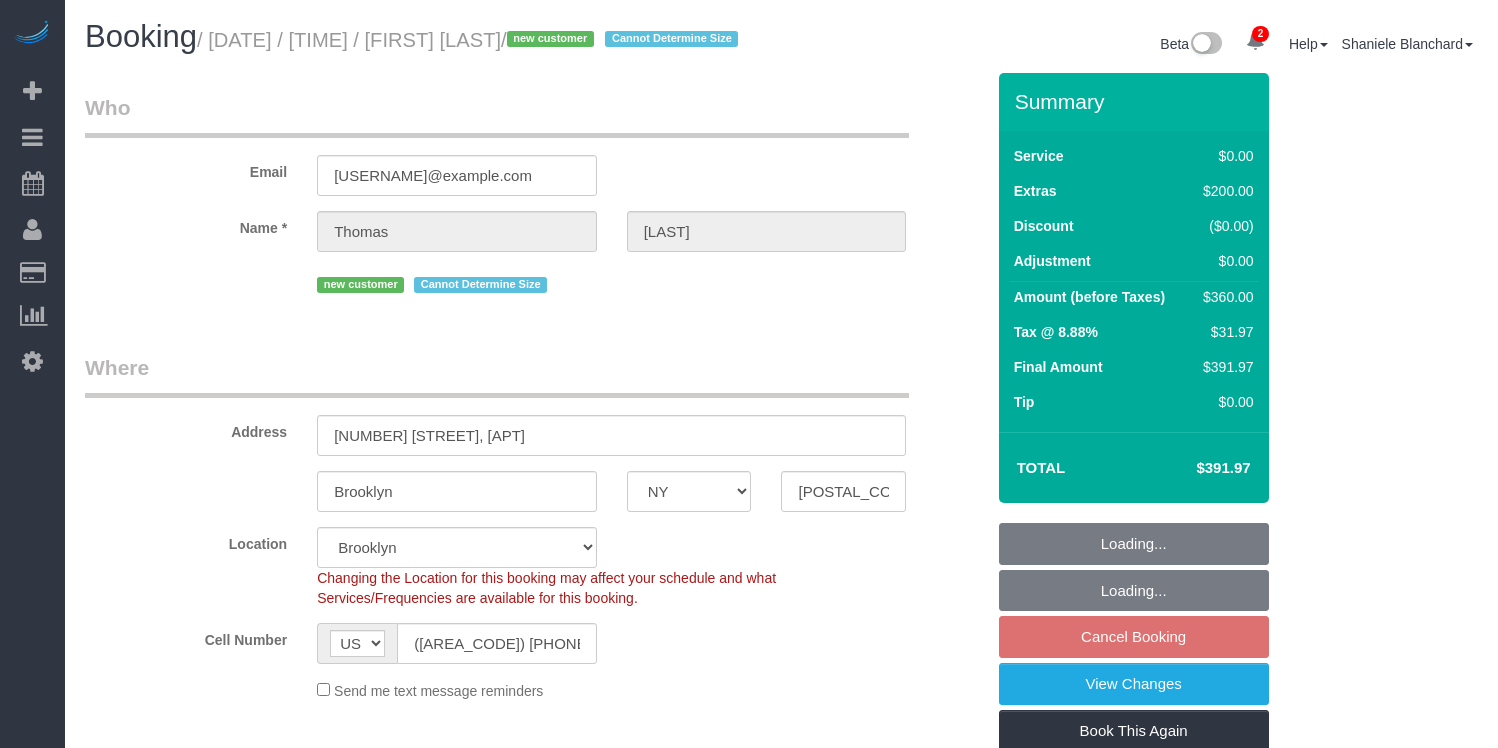 select on "NY" 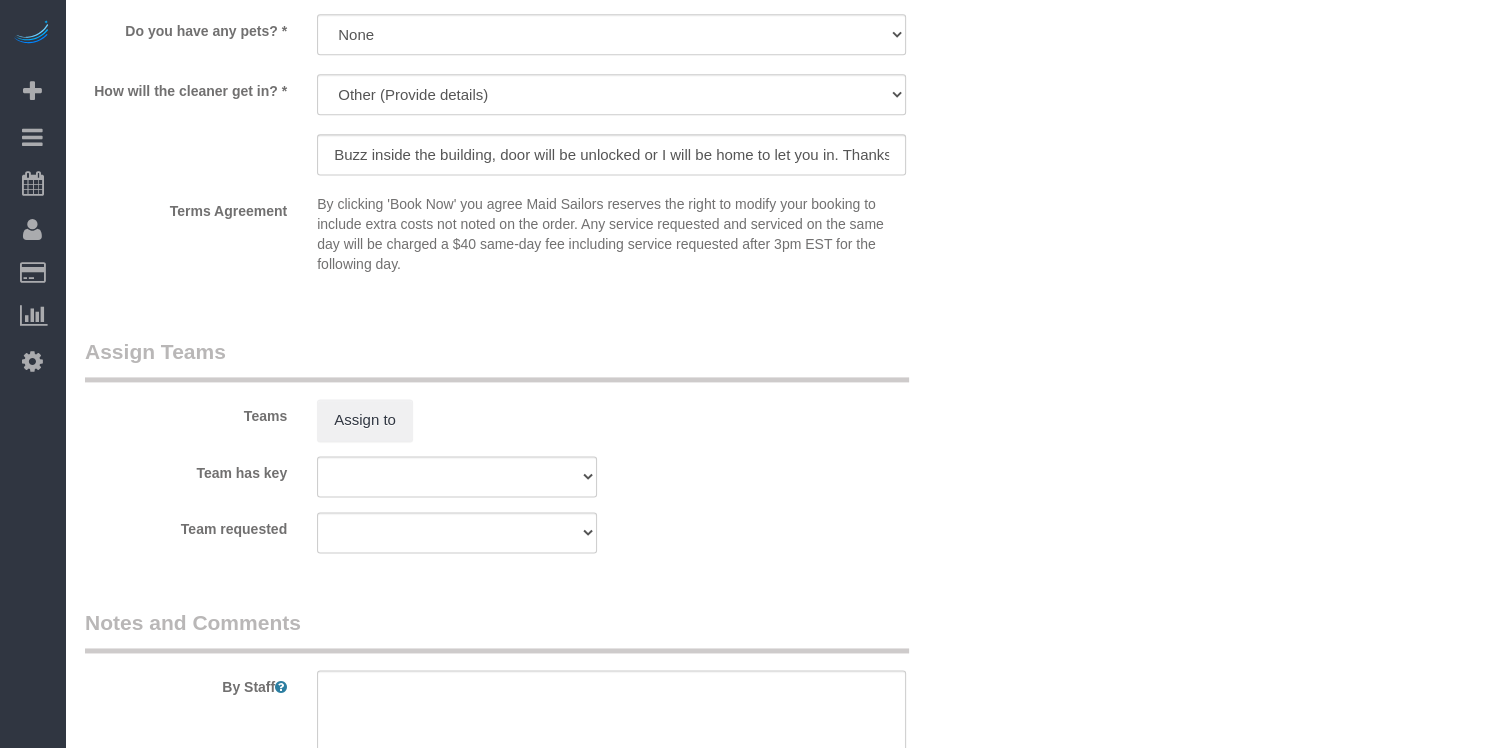 scroll, scrollTop: 1735, scrollLeft: 0, axis: vertical 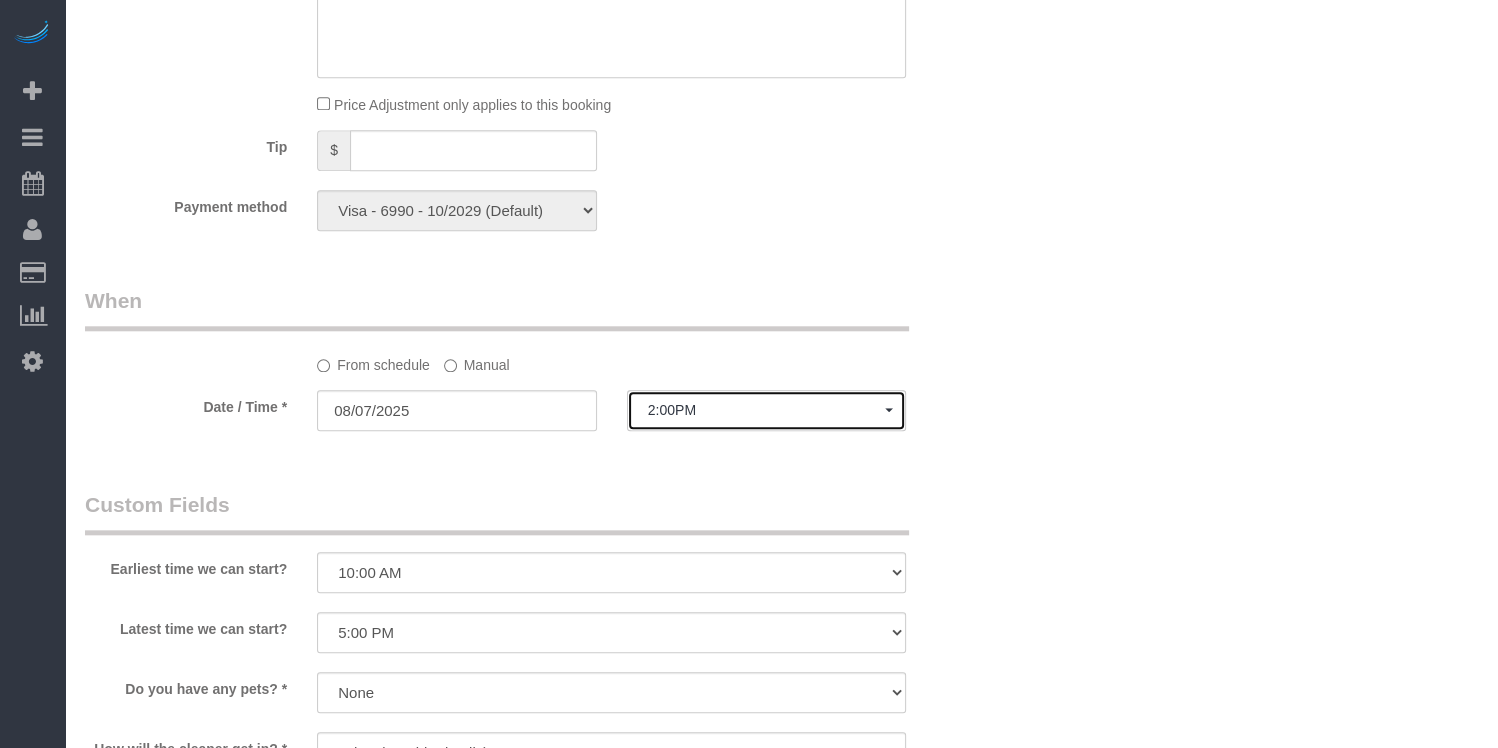 click on "2:00PM" 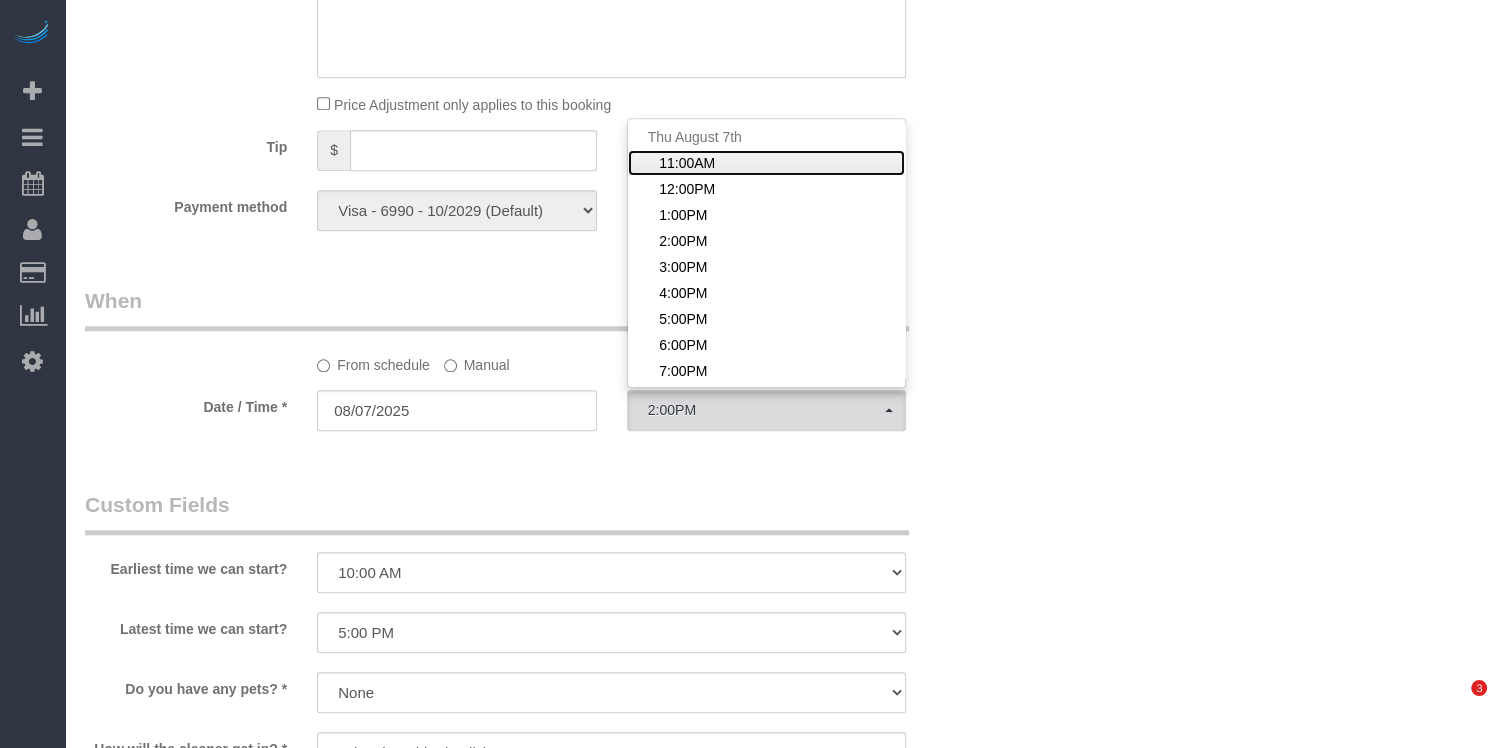 click on "11:00AM" 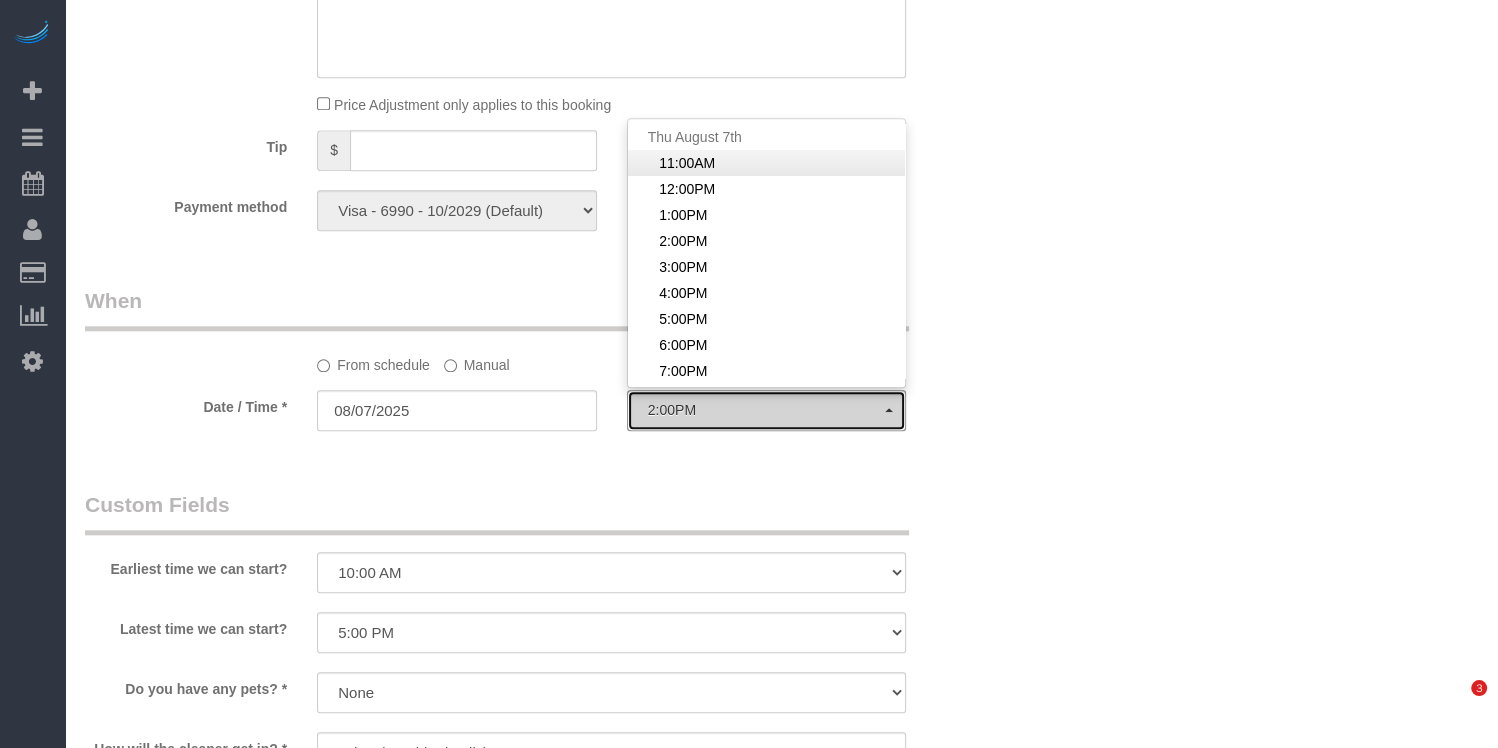 select on "spot1" 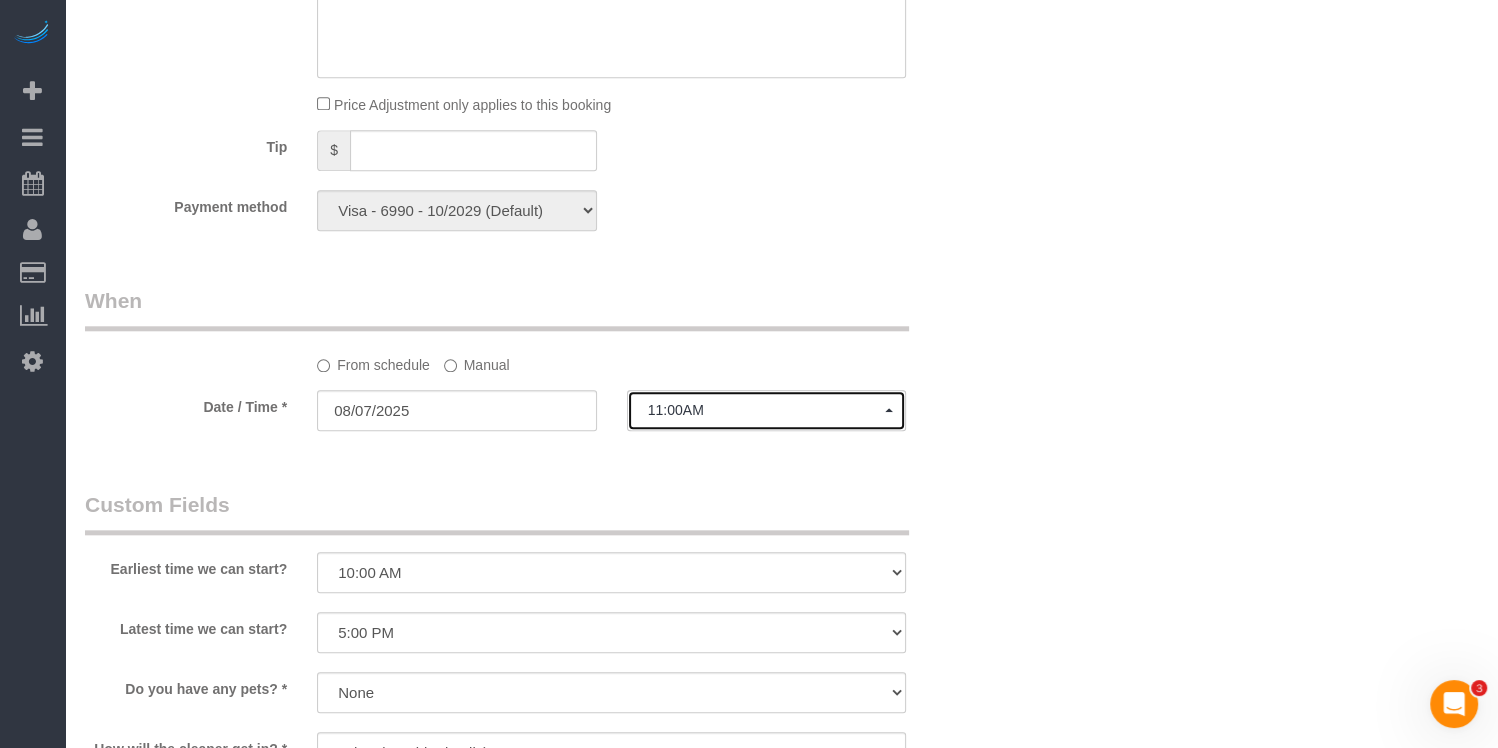 scroll, scrollTop: 0, scrollLeft: 0, axis: both 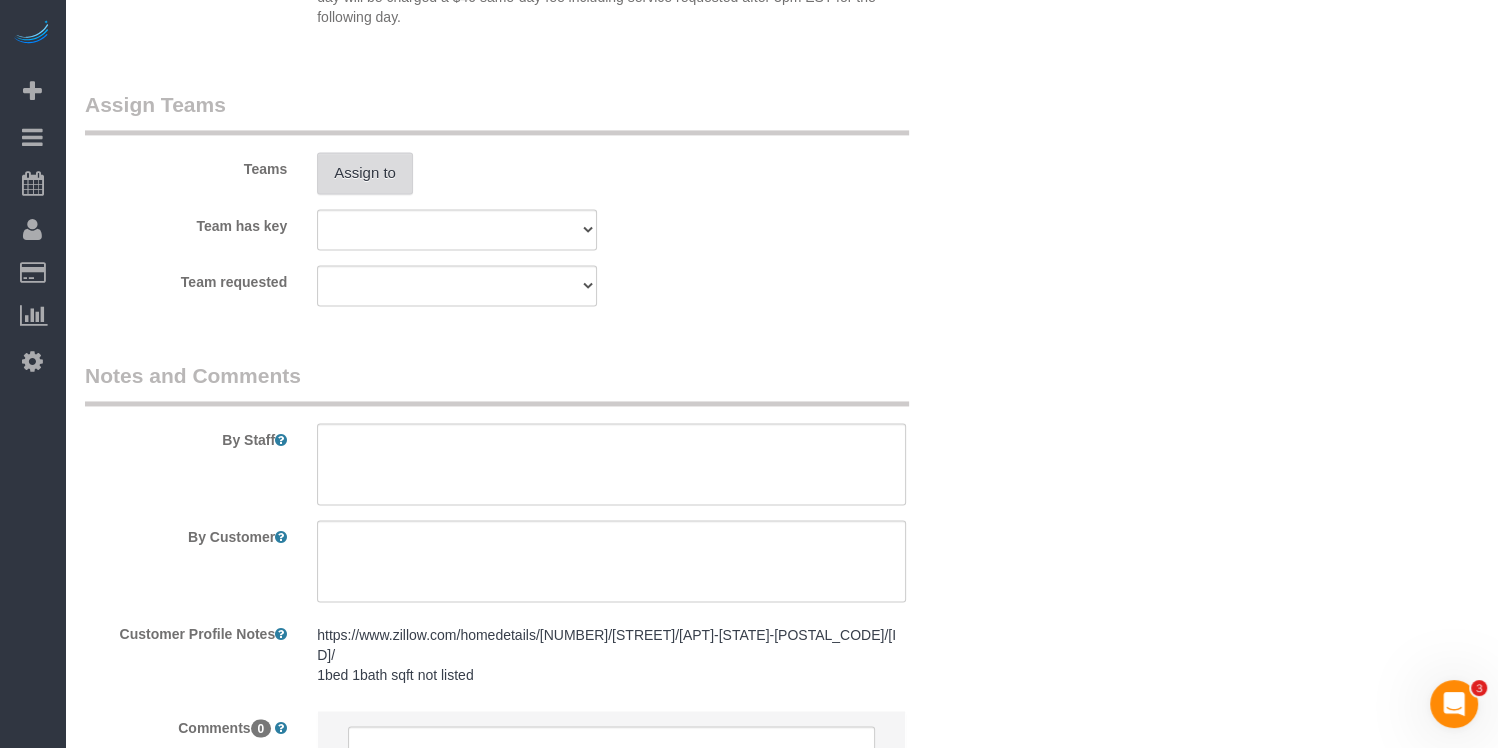 click on "Assign to" at bounding box center (365, 173) 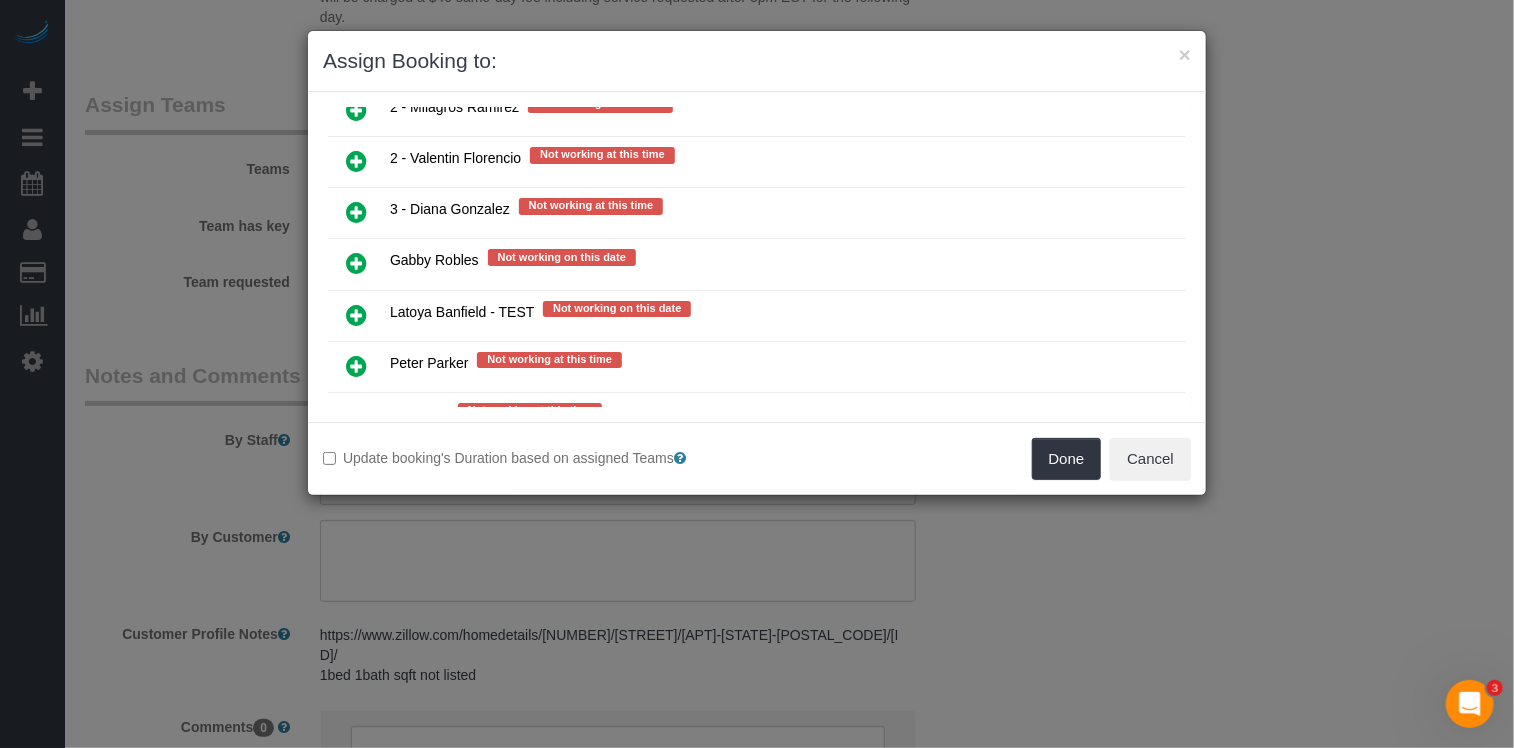 scroll, scrollTop: 2778, scrollLeft: 0, axis: vertical 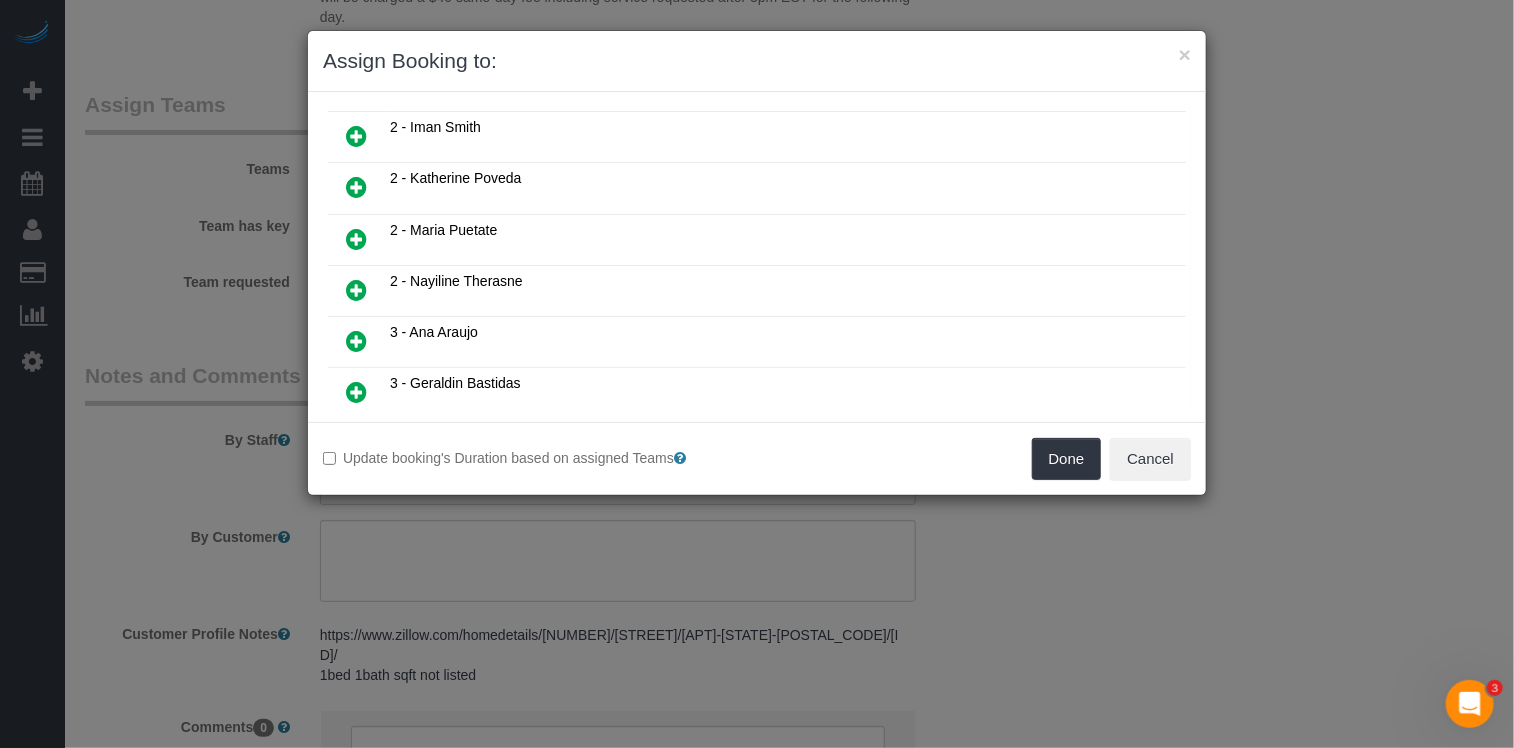 click at bounding box center [356, 341] 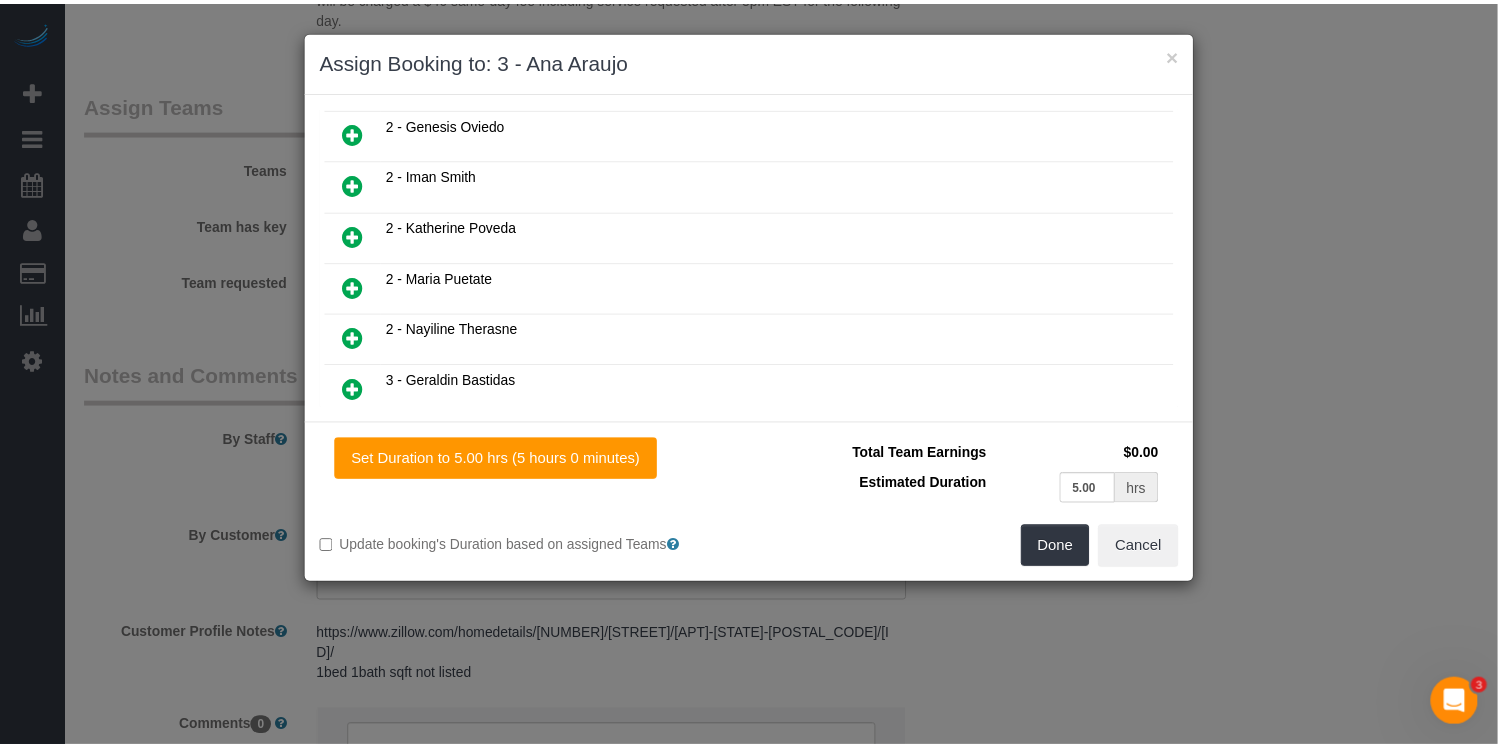 scroll, scrollTop: 1328, scrollLeft: 0, axis: vertical 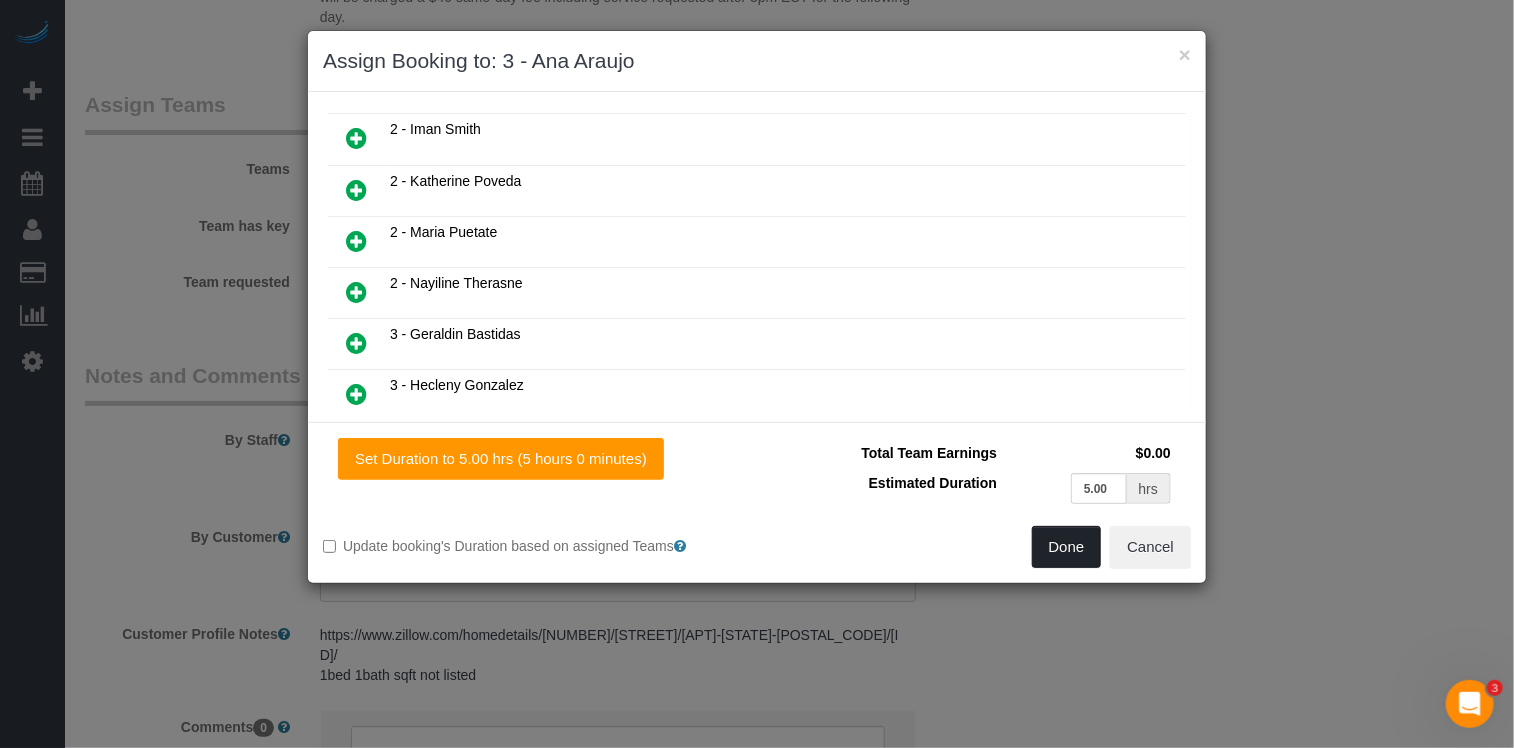 click on "Done" at bounding box center [1067, 547] 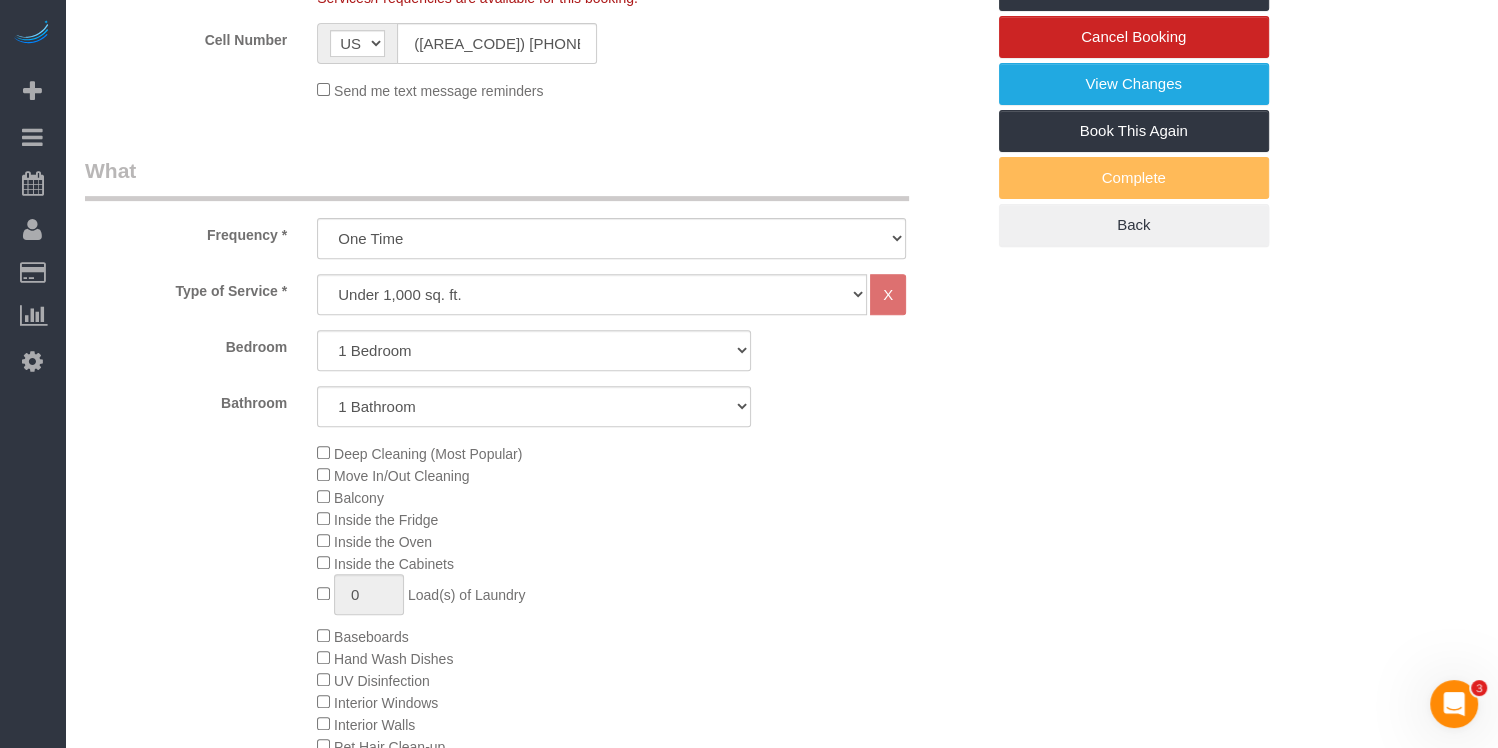 scroll, scrollTop: 1061, scrollLeft: 0, axis: vertical 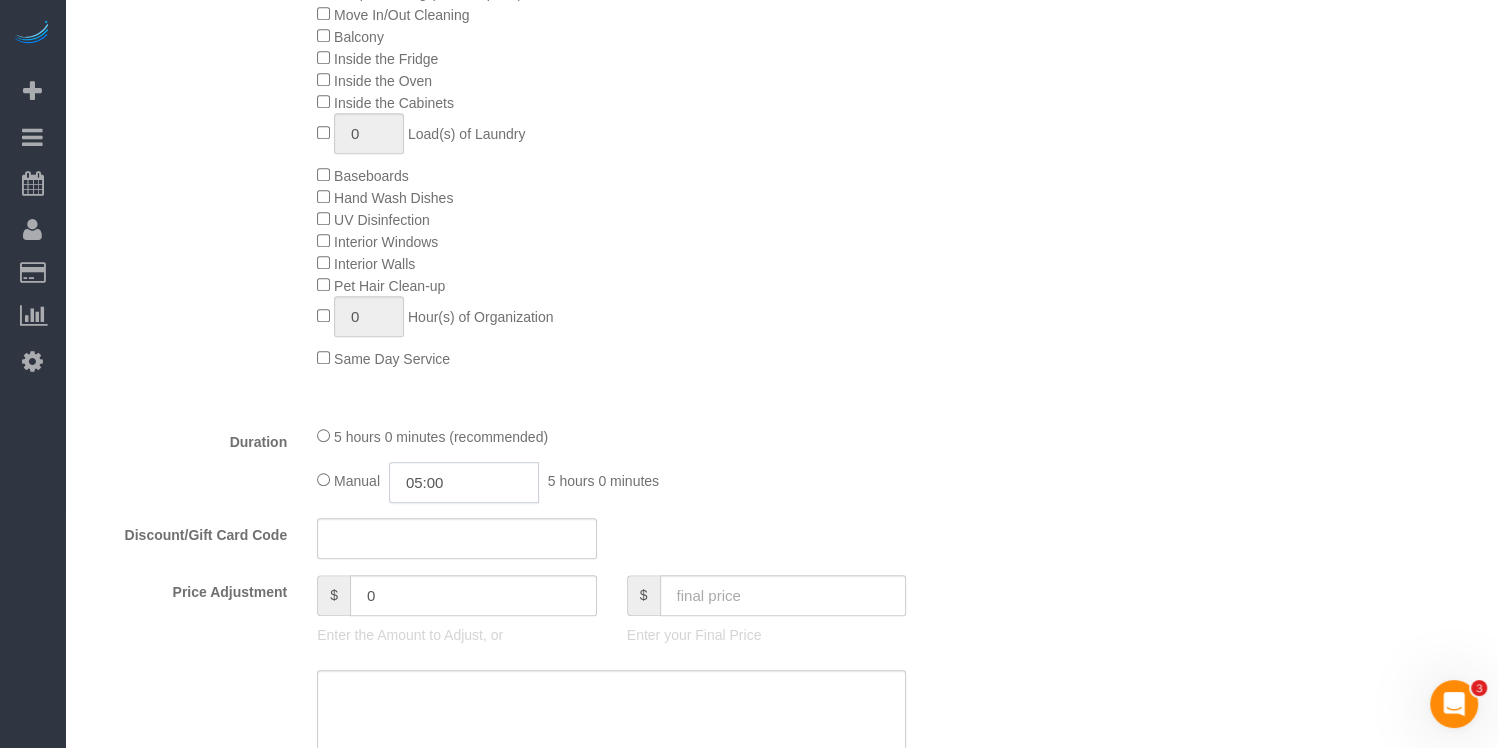click on "05:00" 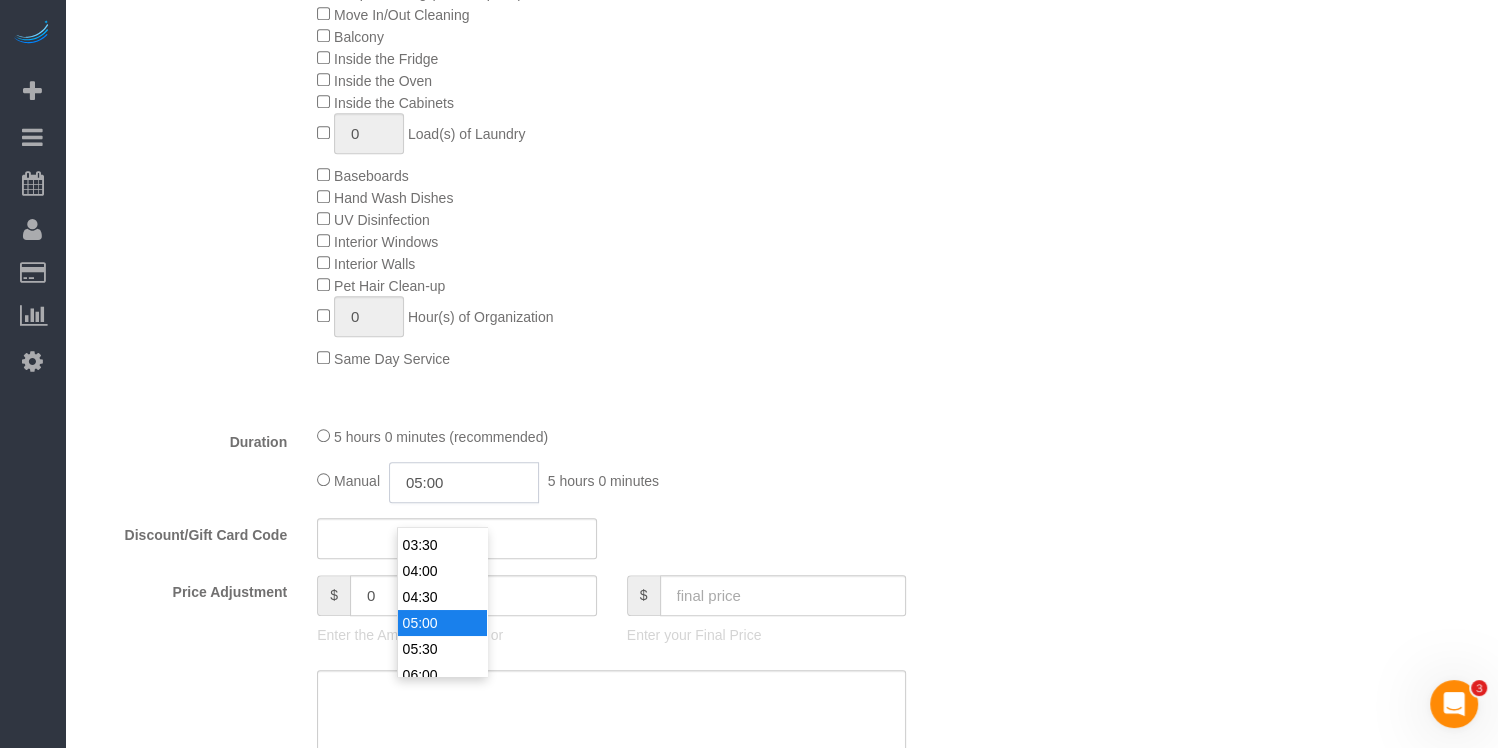 scroll, scrollTop: 146, scrollLeft: 0, axis: vertical 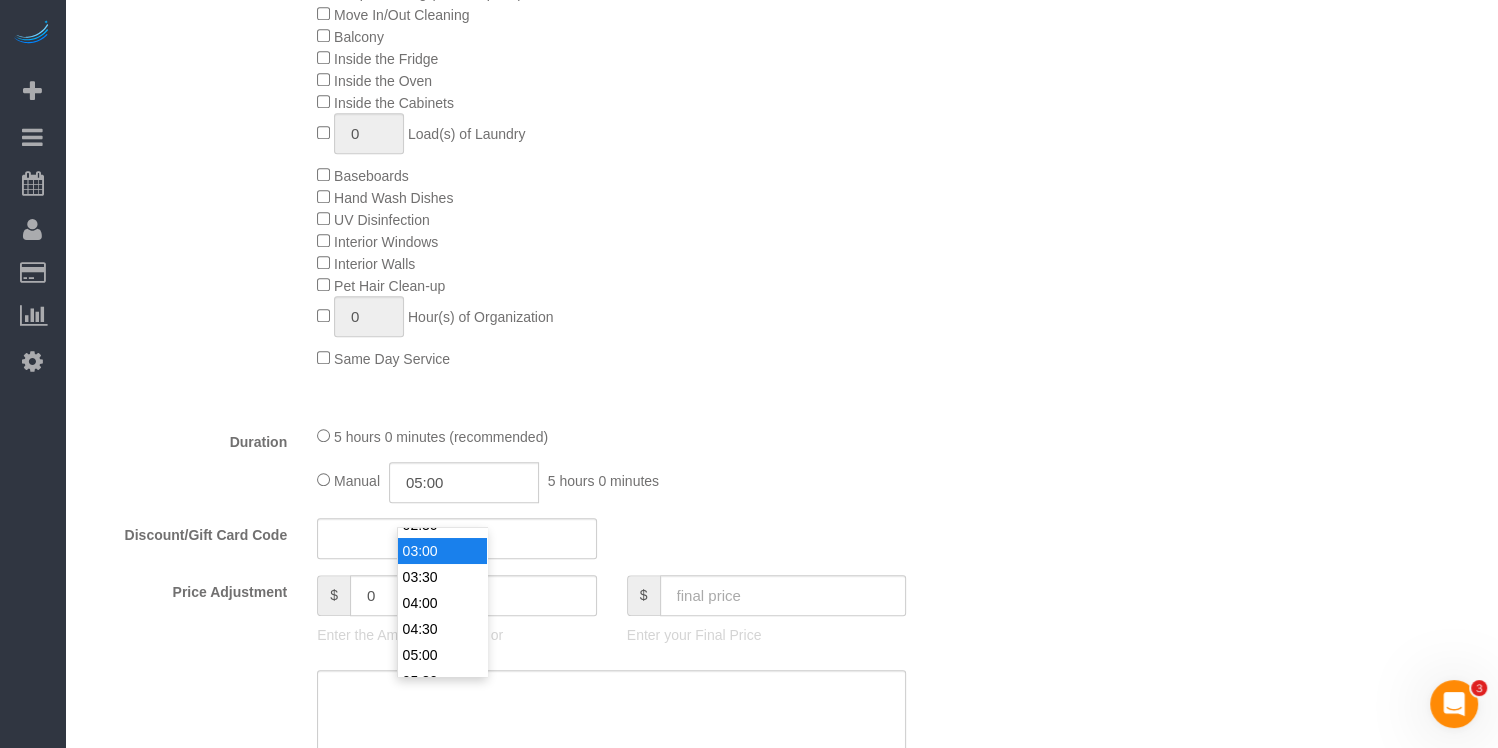 type on "03:00" 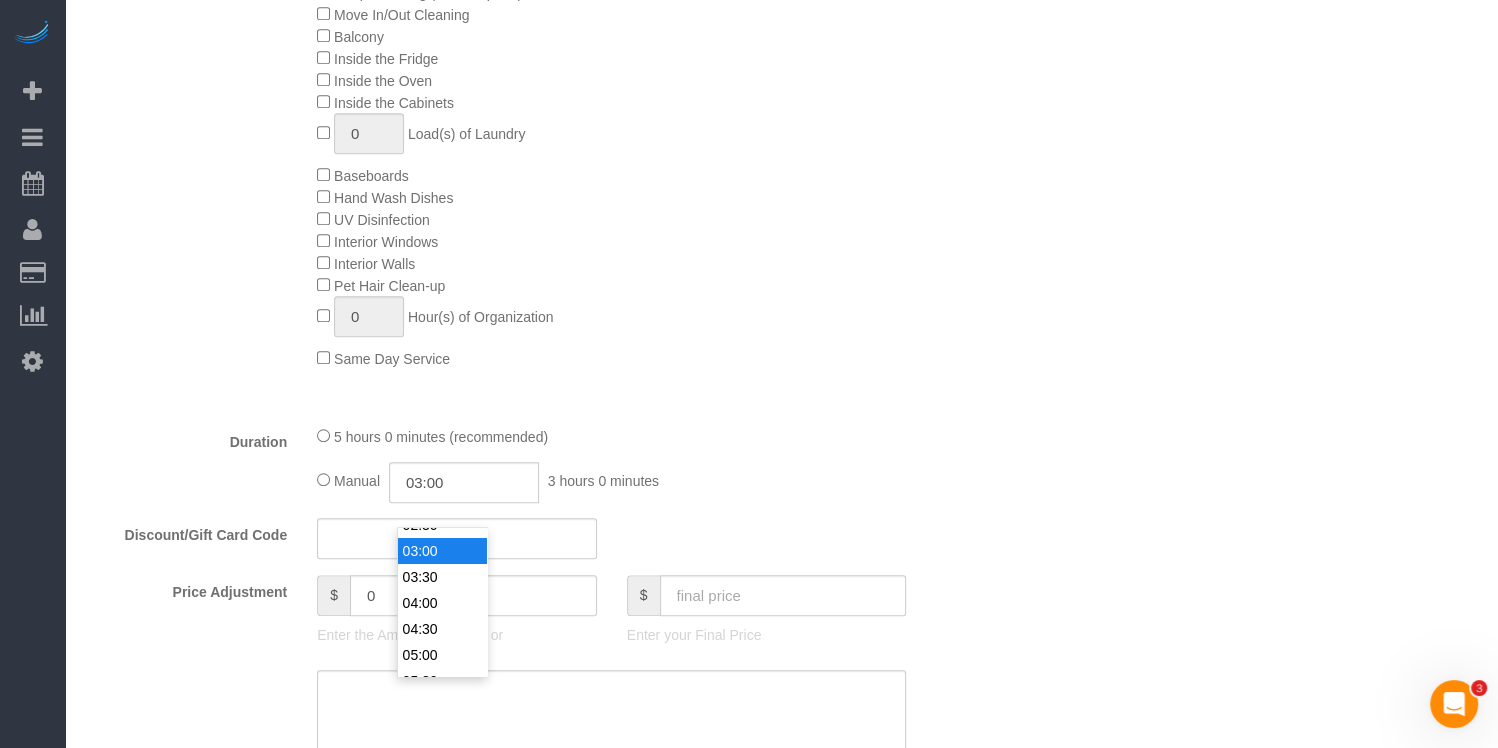 drag, startPoint x: 444, startPoint y: 550, endPoint x: 545, endPoint y: 519, distance: 105.65037 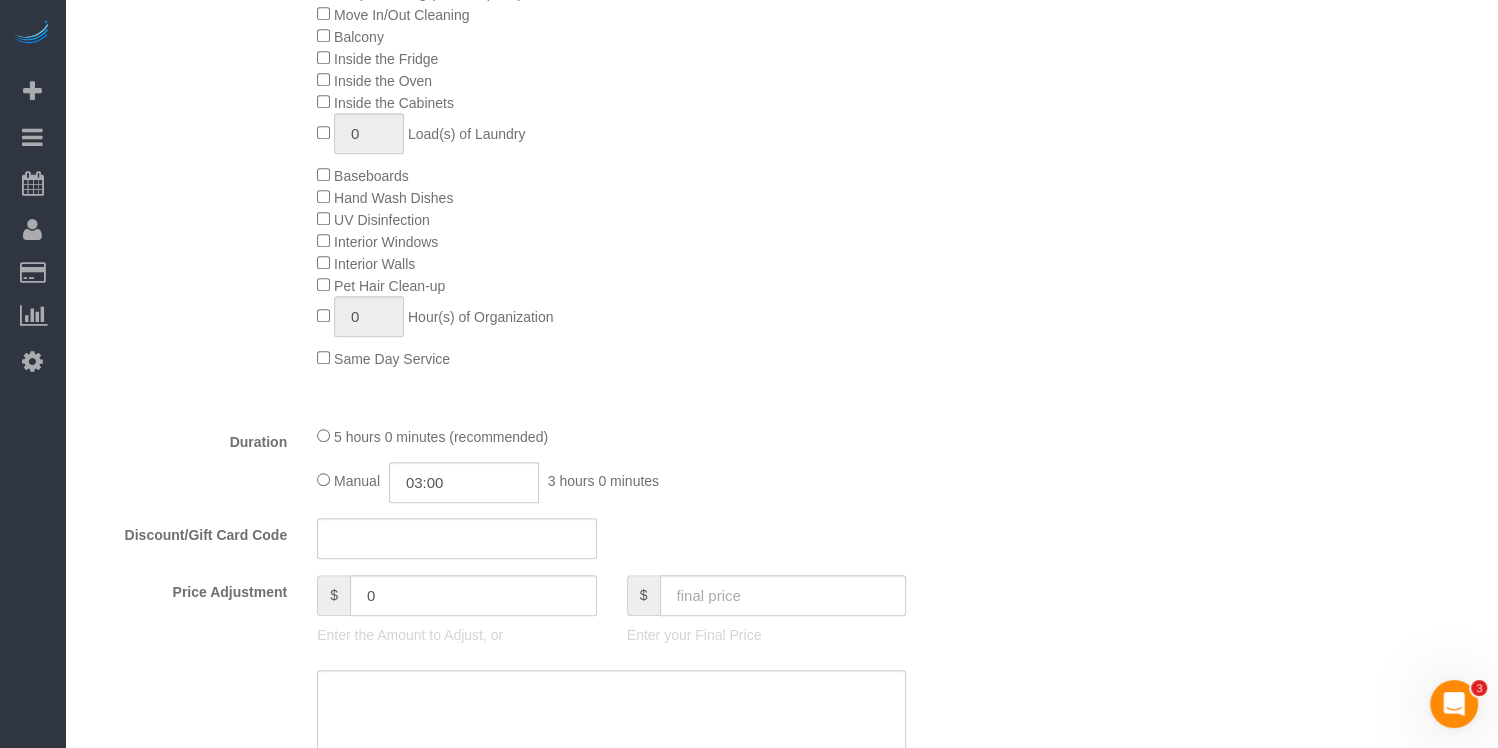 click on "What
Frequency *
One Time Weekly (20% Off) - 20.00% Every 2 Weeks (15% Off) - 15.00% Every 4 Weeks (10% Off) - 10.00%
Type of Service *
Under 1,000 sq. ft. 1,001 - 1,500 sq. ft. 1,500+ sq. ft. Custom Cleaning Office Cleaning Airbnb Cleaning Post Construction Cleaning RE-CLEAN Hourly Rate - 8.0 Hourly Rate - 7.5 Late Cancellation - Invoice Purposes Hourly Rate (30% OFF) Bungalow Living Hello Alfred - Standard Cleaning Hello Alfred - Hourly Rate TULU - Standard Cleaning TULU - Hourly Rate Hourly Rate (15% OFF) Hourly Rate (20% OFF) Hourly Rate (25% OFF) Hourly Rate (22.5% OFF) Charity Clean Outsite - Hourly Rate Floor Cleaning 100/hr 140/hr Upholstery Cleaning Hourly Rate (Comped Cleaning) Power Washing Carpet/Rug Cleaning Floor Cleaning - 25% OFF Couch Cleaning Partnership Flat Rate Pricing Partnership Hourly Rate Staff Office Hours" at bounding box center (534, 307) 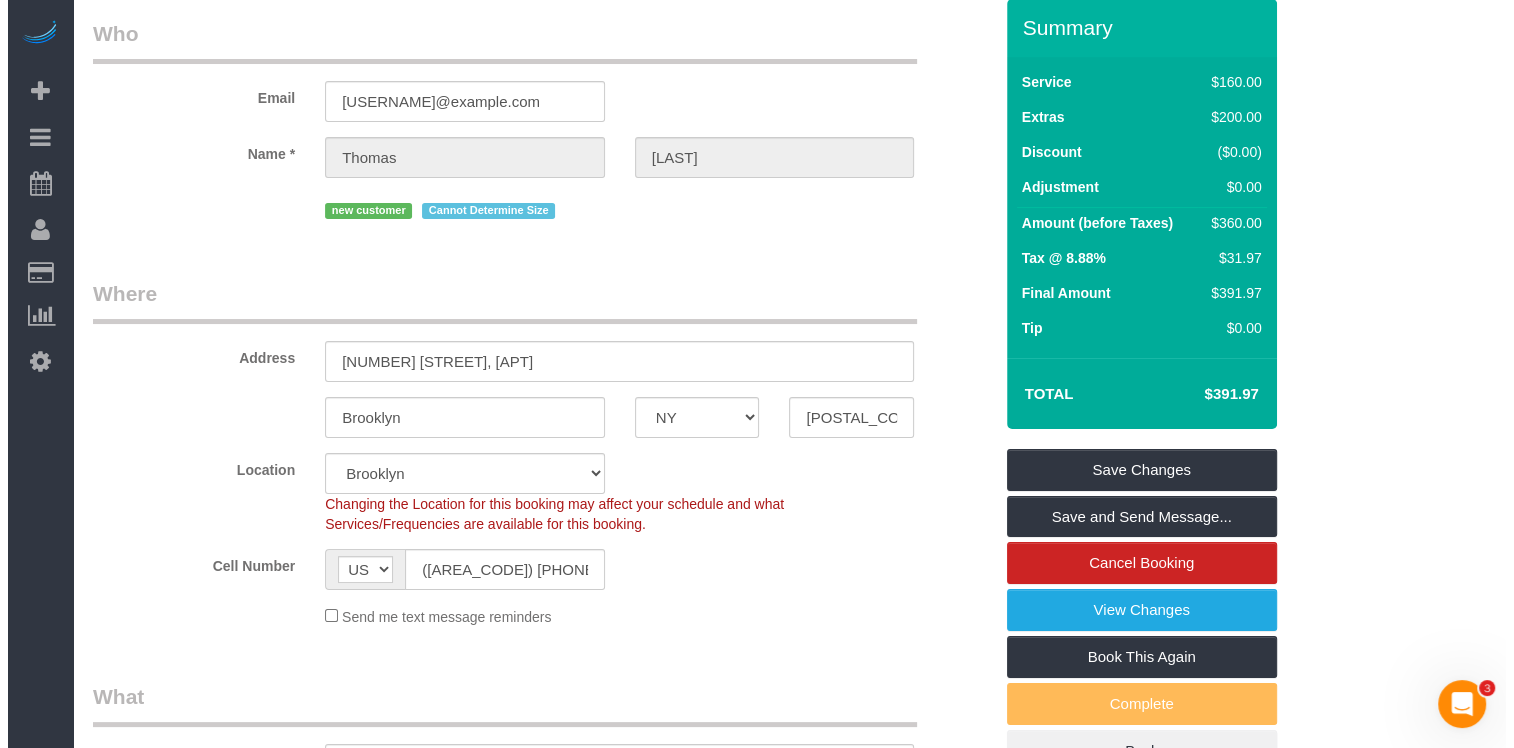 scroll, scrollTop: 0, scrollLeft: 0, axis: both 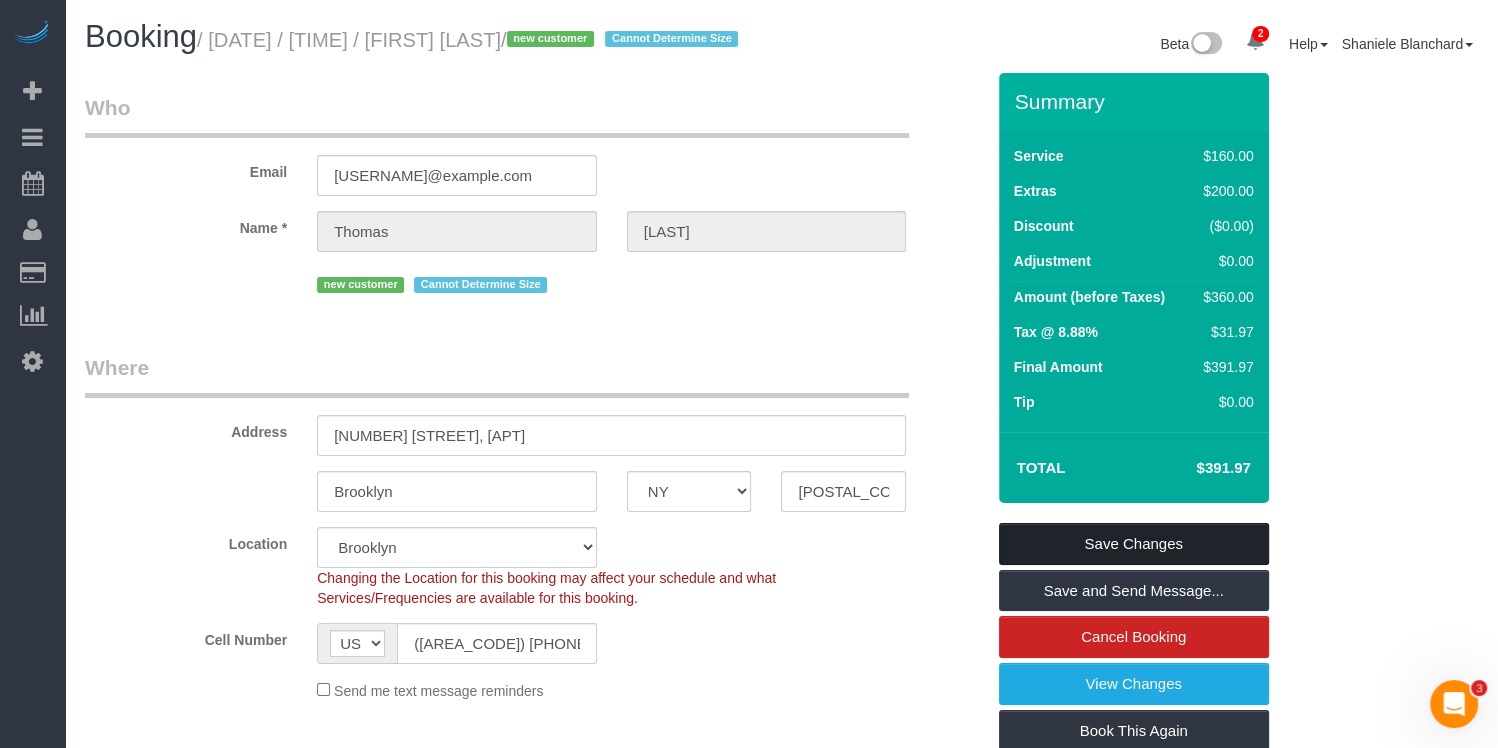 click on "Save Changes" at bounding box center (1134, 544) 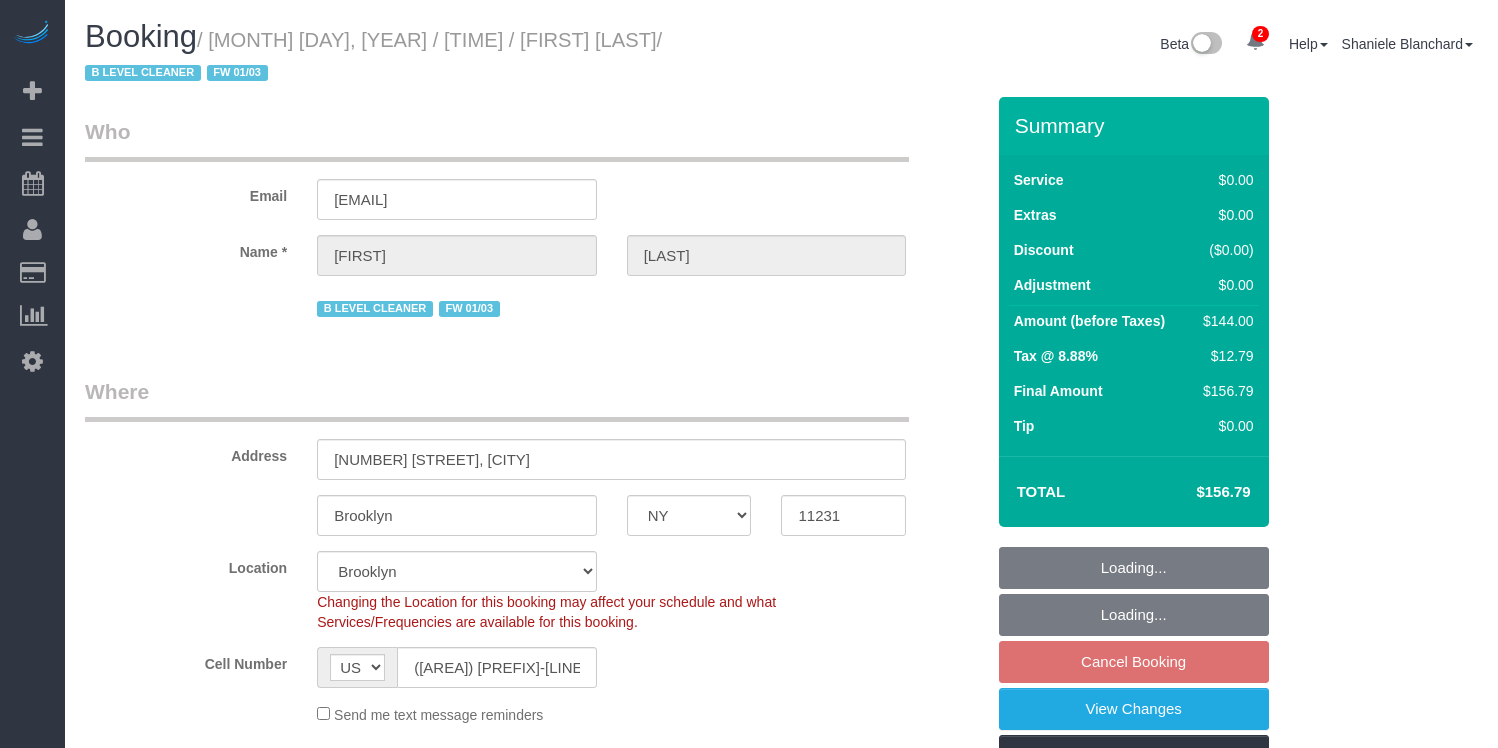 select on "NY" 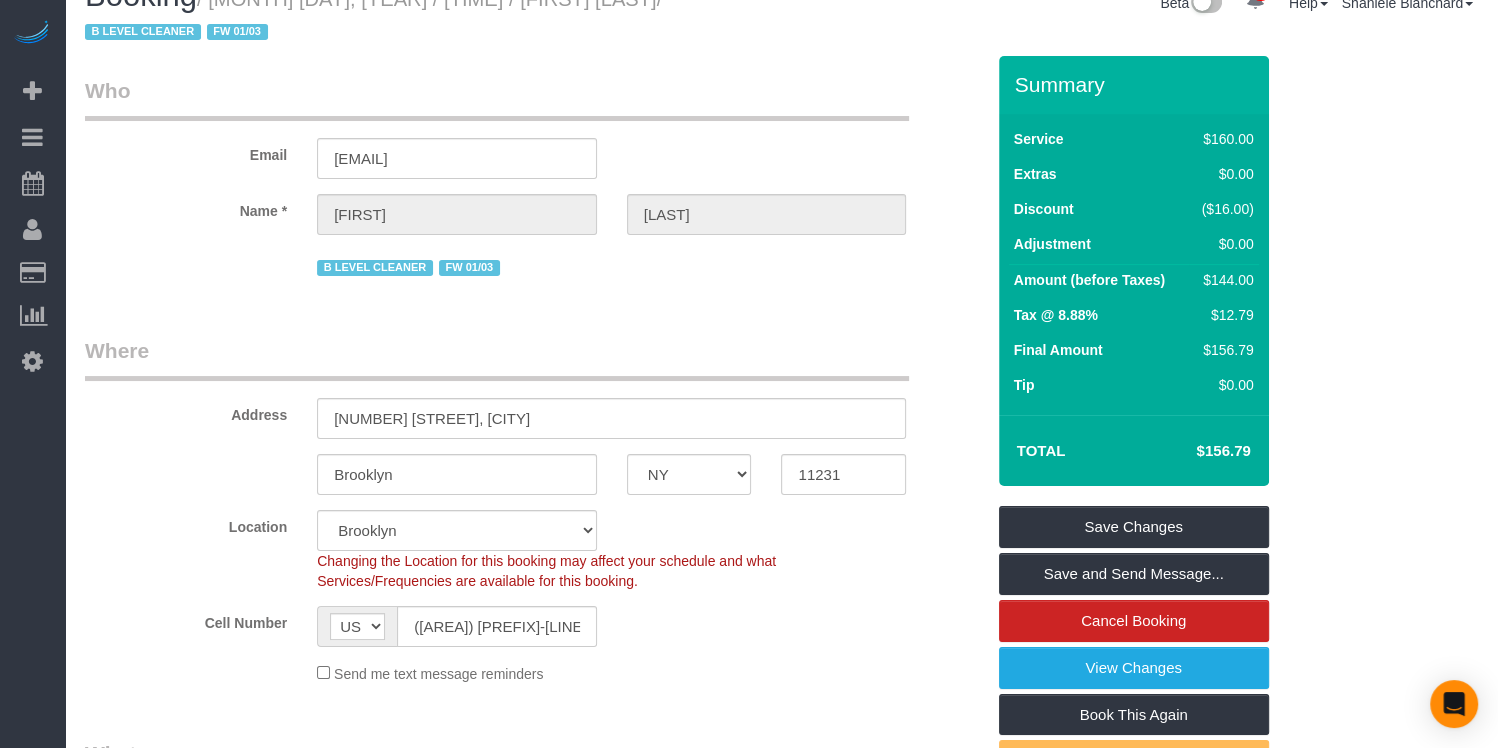 scroll, scrollTop: 0, scrollLeft: 0, axis: both 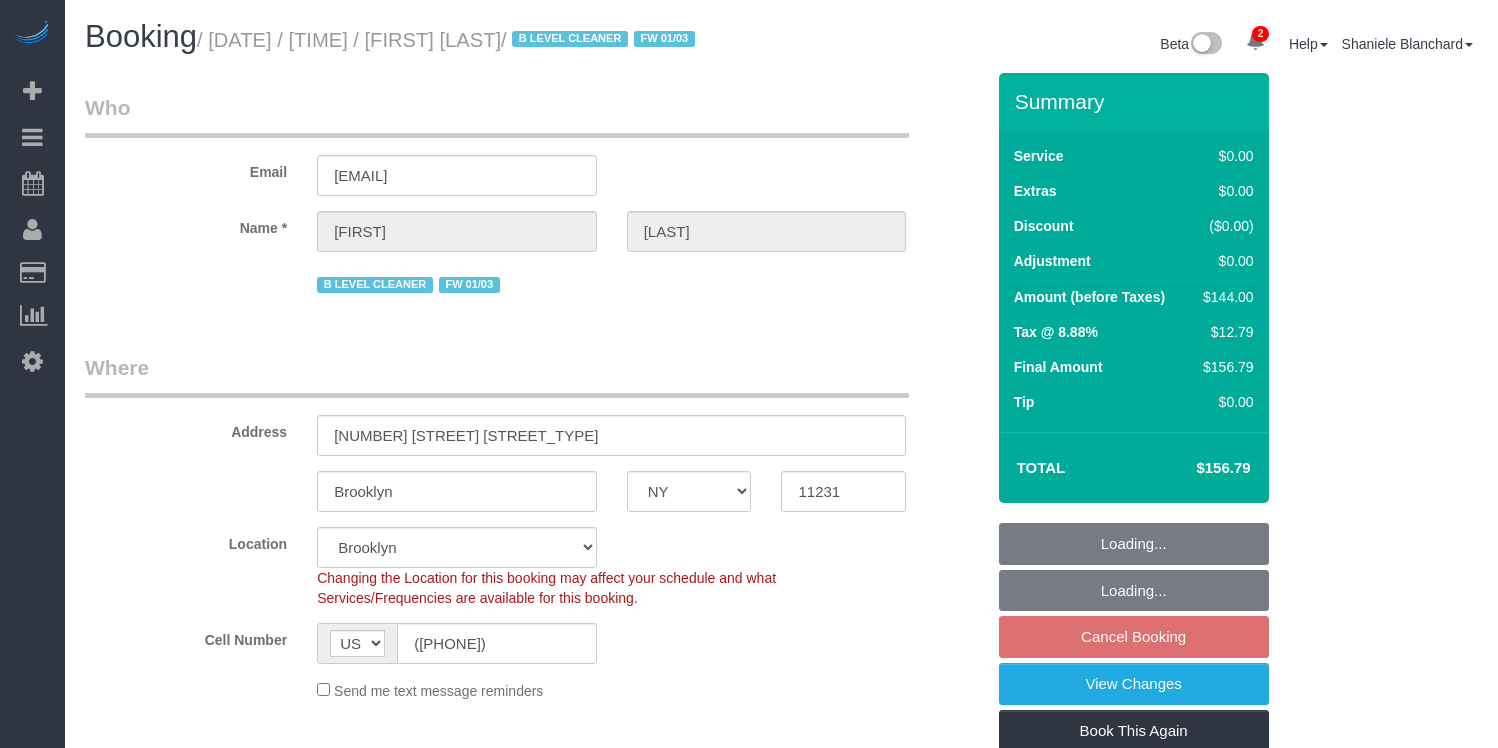 select on "NY" 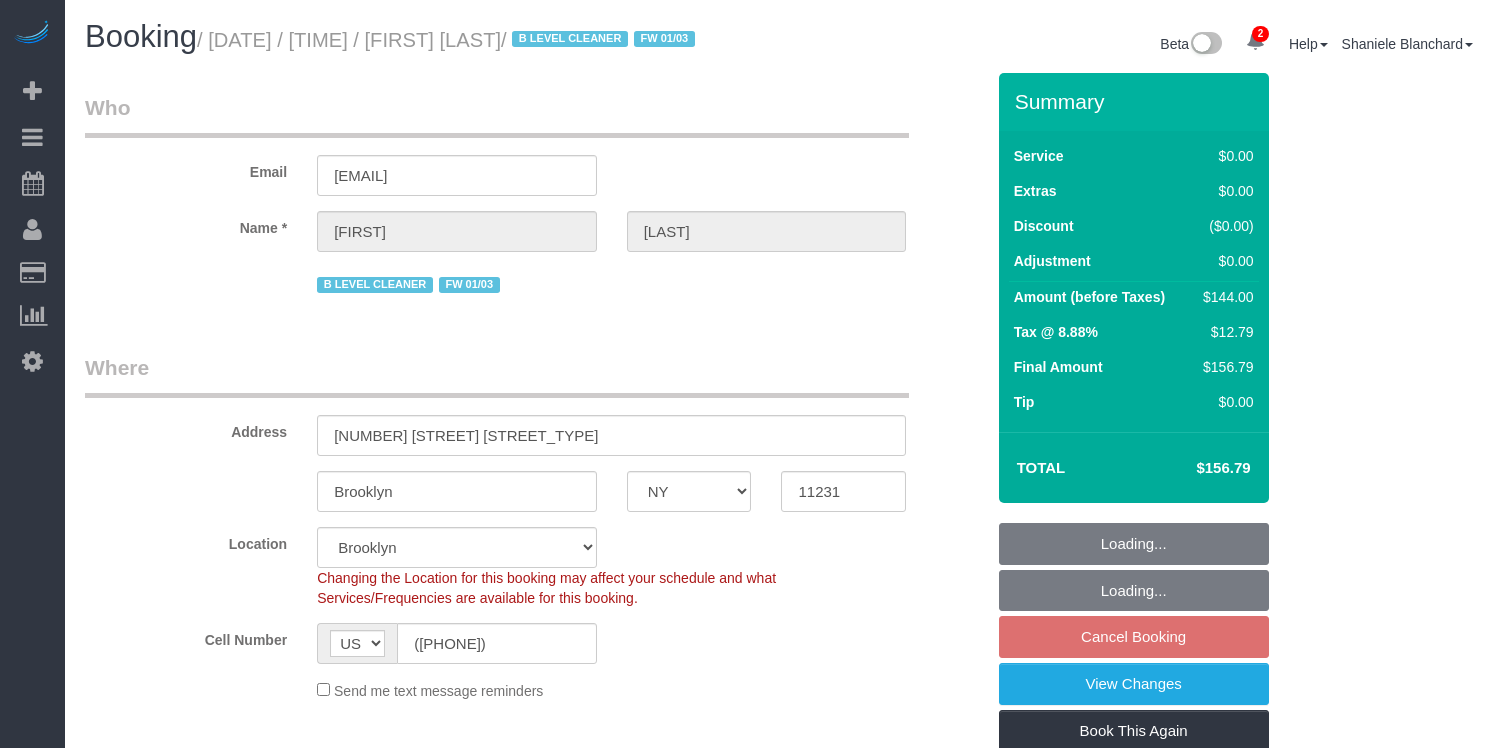 scroll, scrollTop: 0, scrollLeft: 0, axis: both 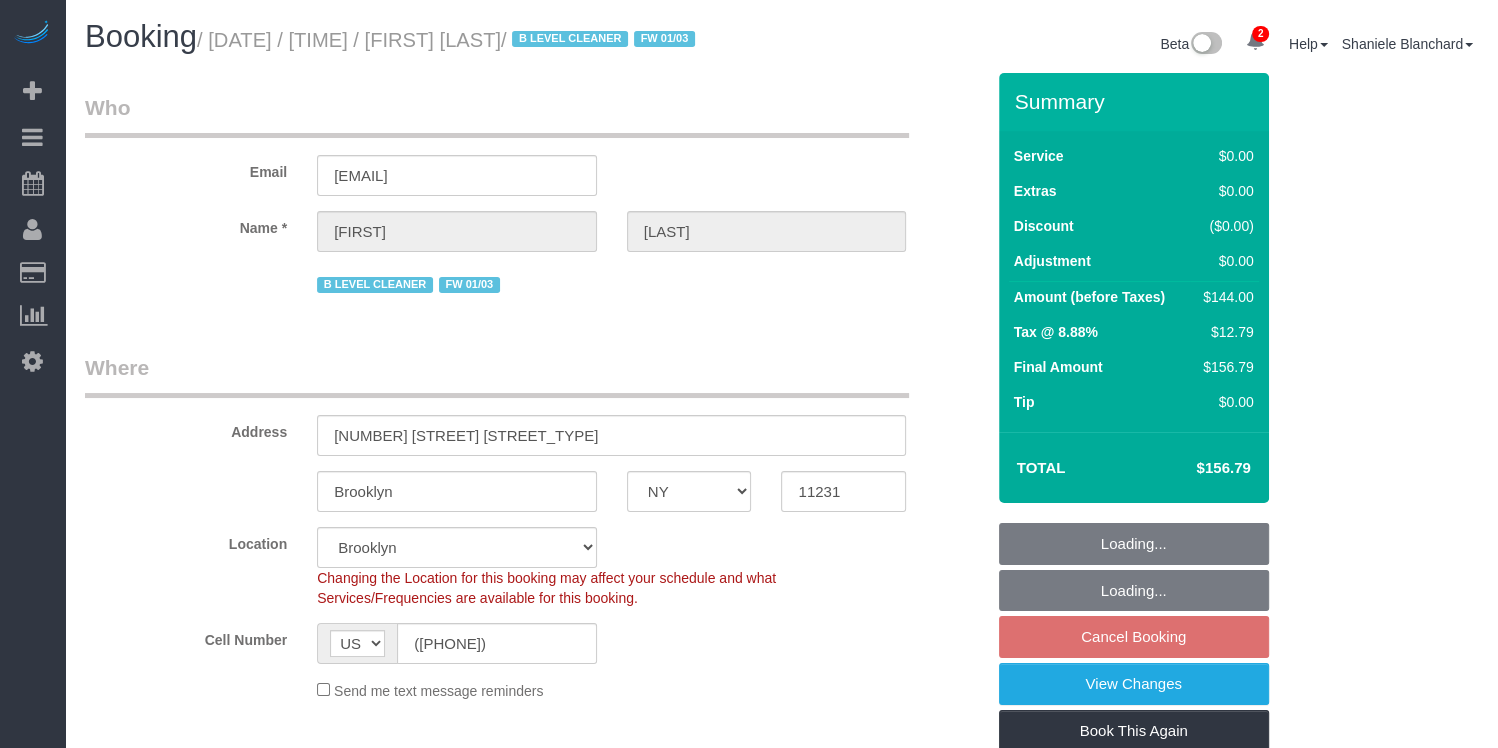 drag, startPoint x: 541, startPoint y: 40, endPoint x: 531, endPoint y: 41, distance: 10.049875 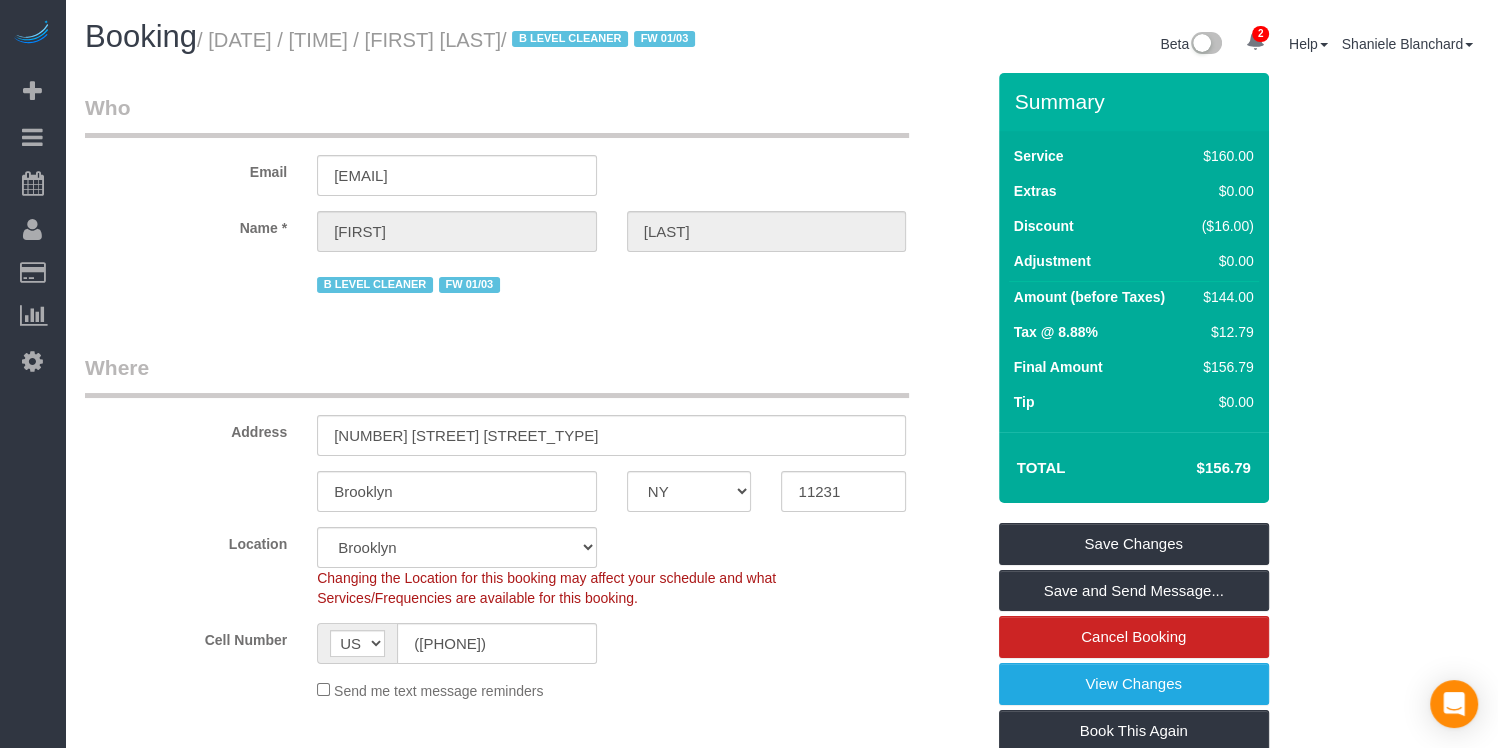 drag, startPoint x: 527, startPoint y: 39, endPoint x: 692, endPoint y: 40, distance: 165.00304 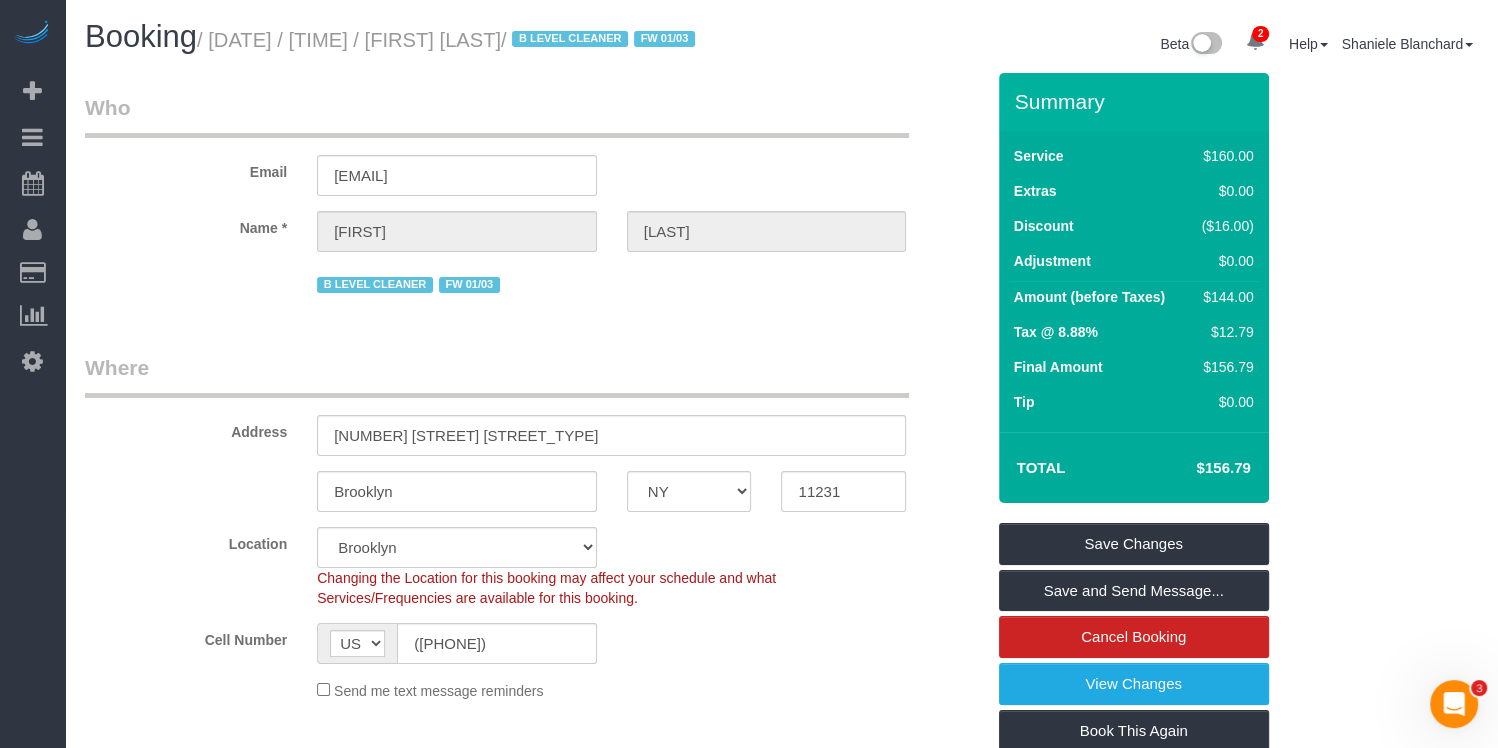scroll, scrollTop: 0, scrollLeft: 0, axis: both 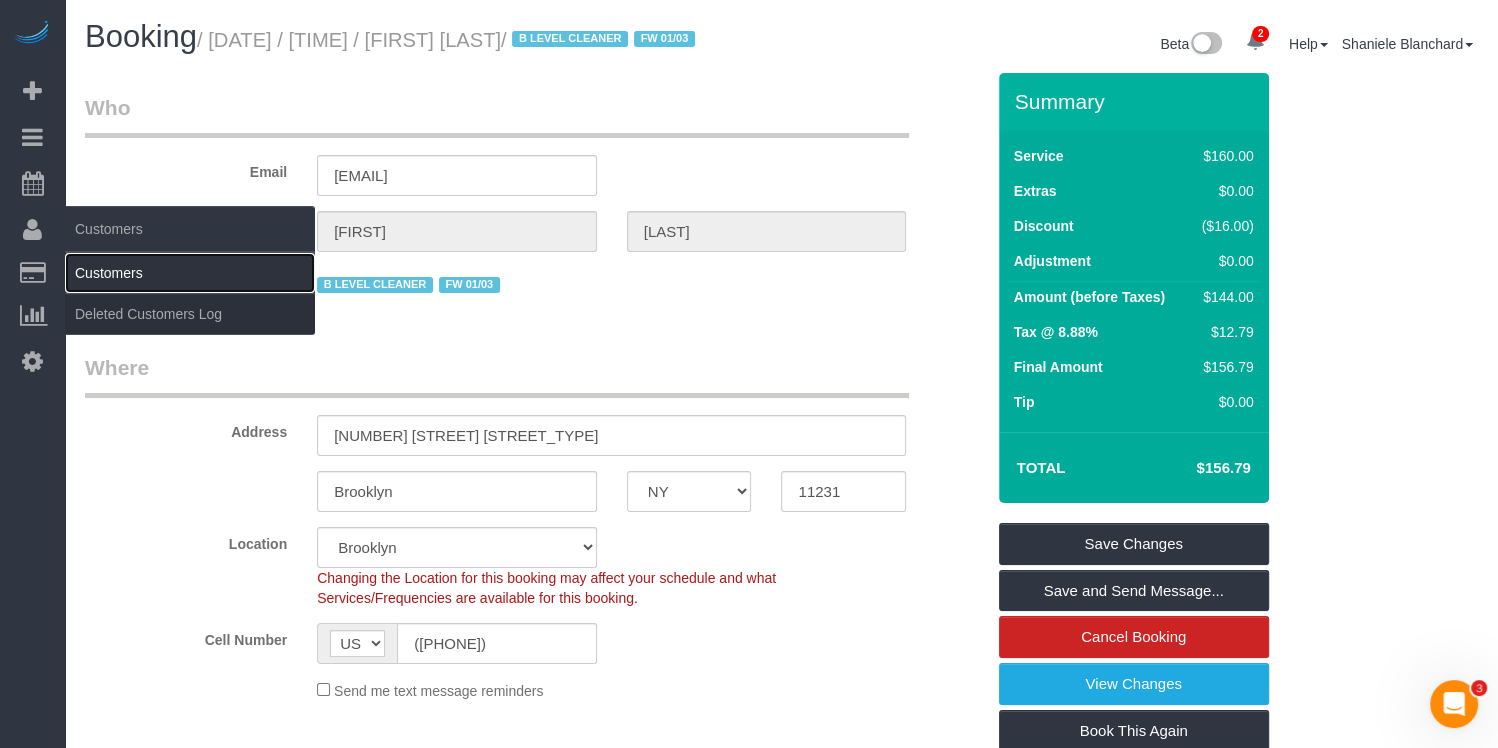 click on "Customers" at bounding box center (190, 273) 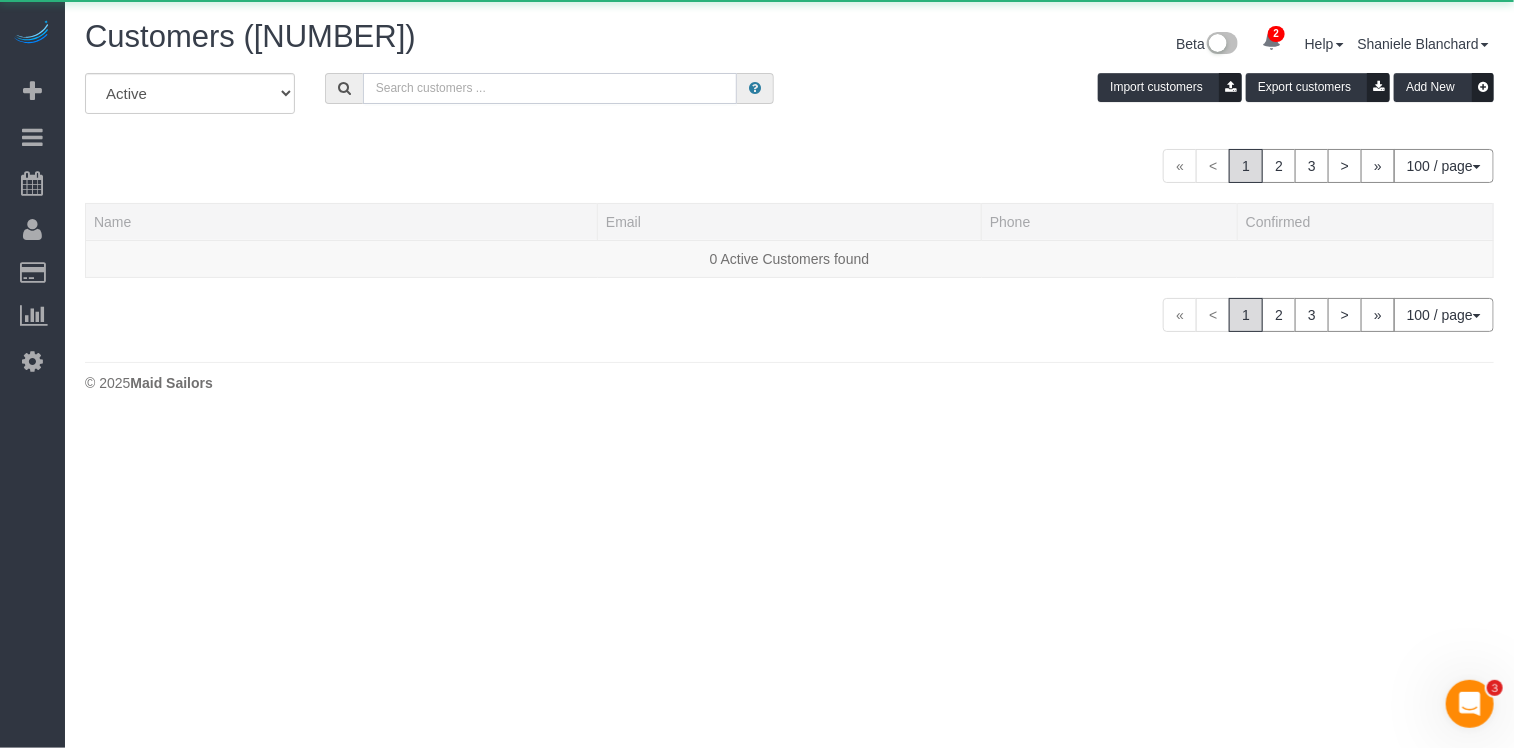 click at bounding box center (550, 88) 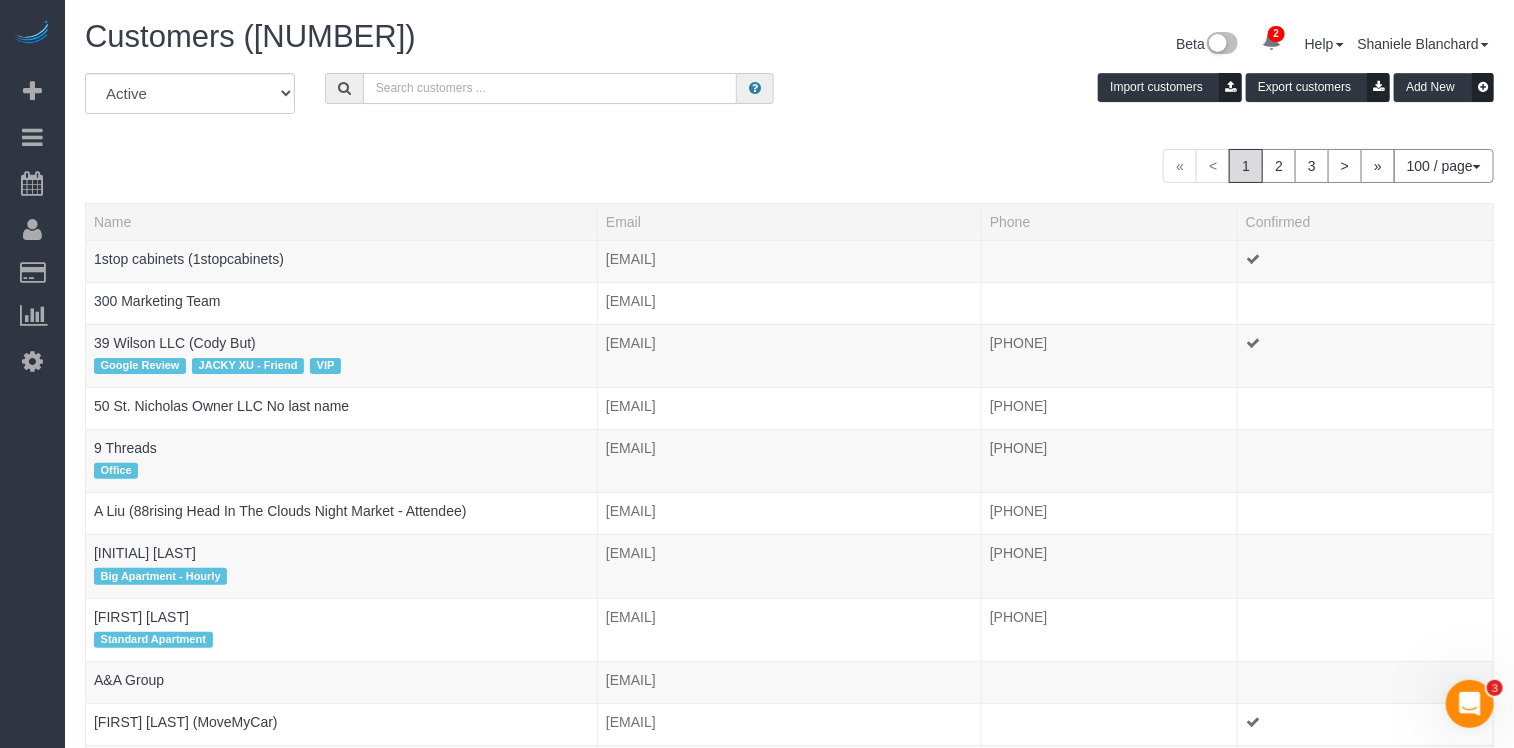 paste on "[FIRST] [LAST]" 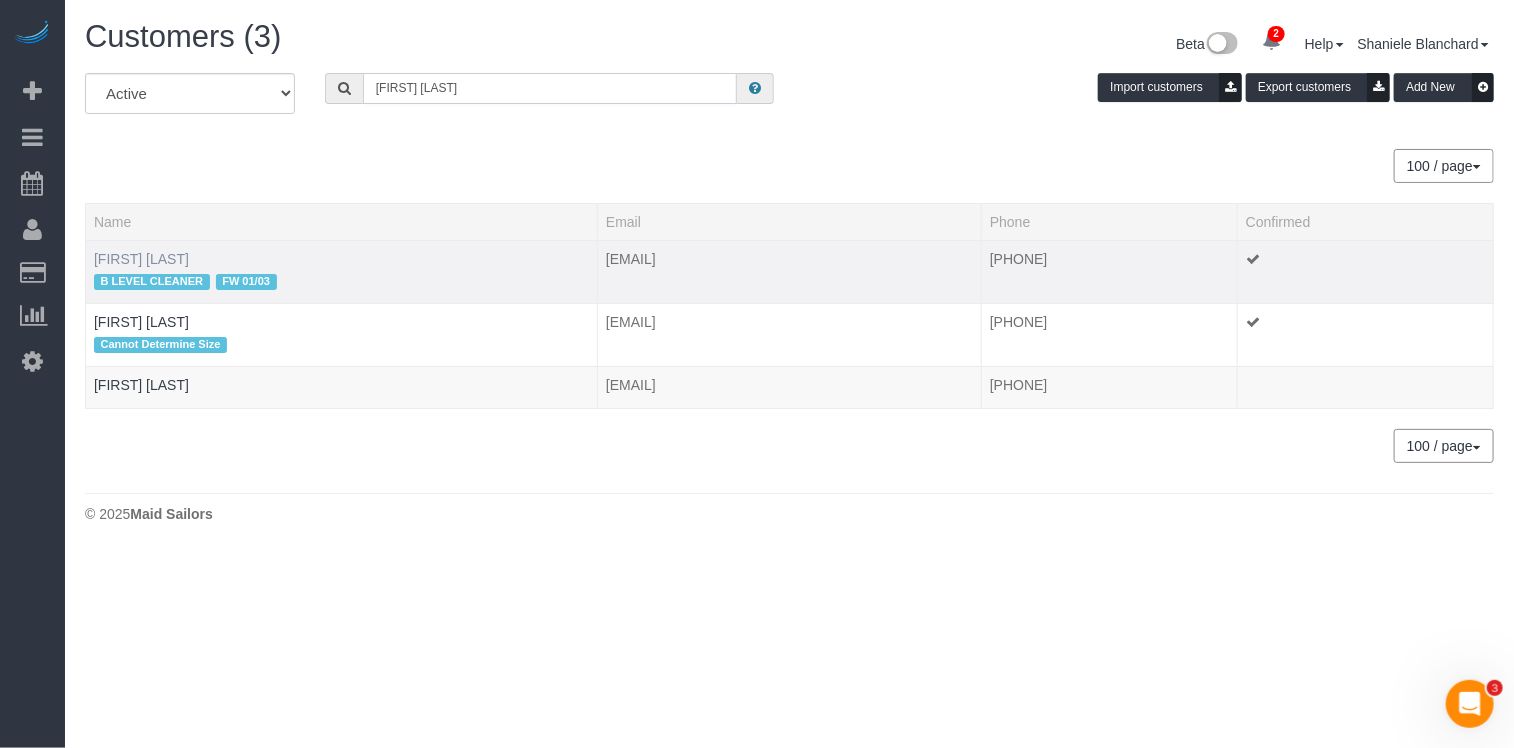 type on "Christiaan Gentile" 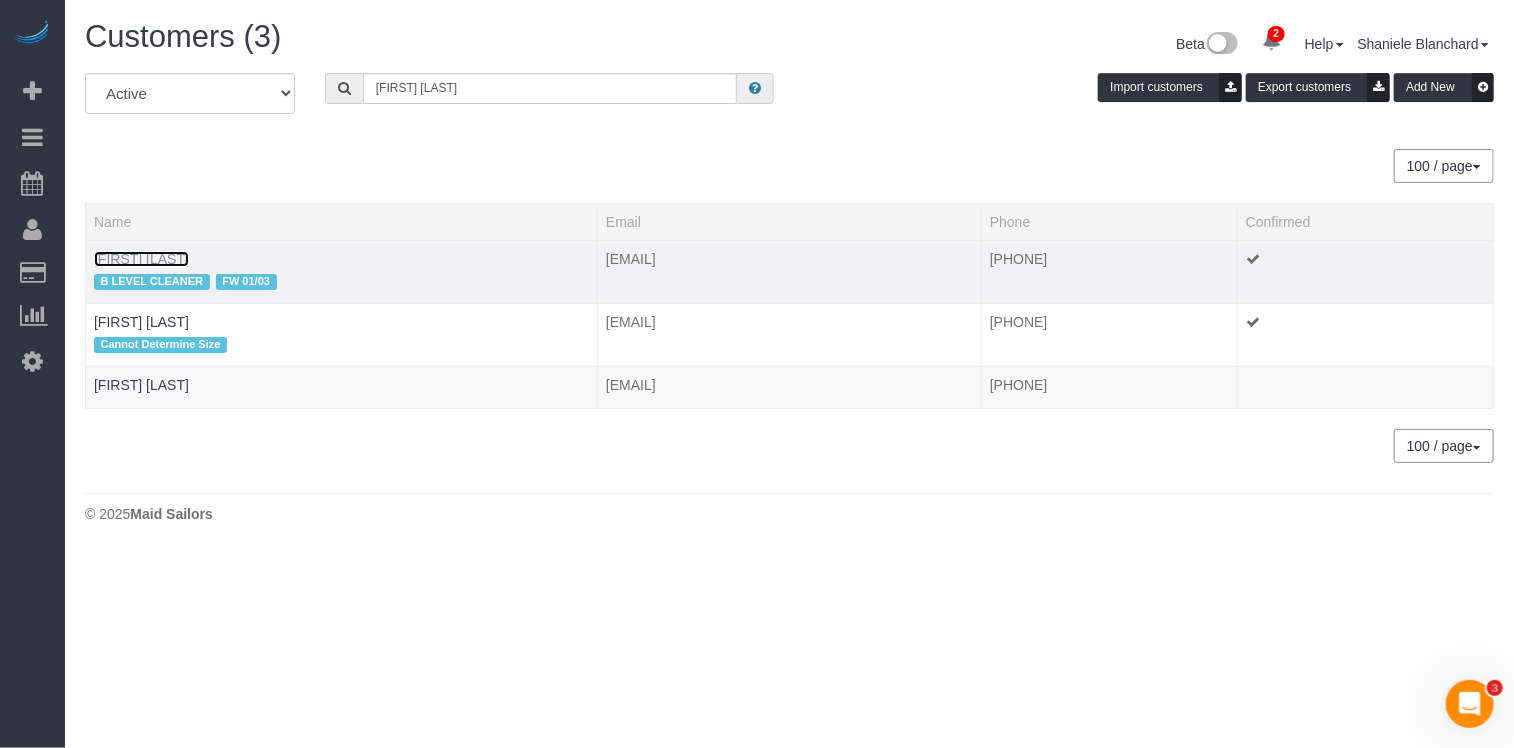 click on "Christiaan Gentile" at bounding box center (141, 259) 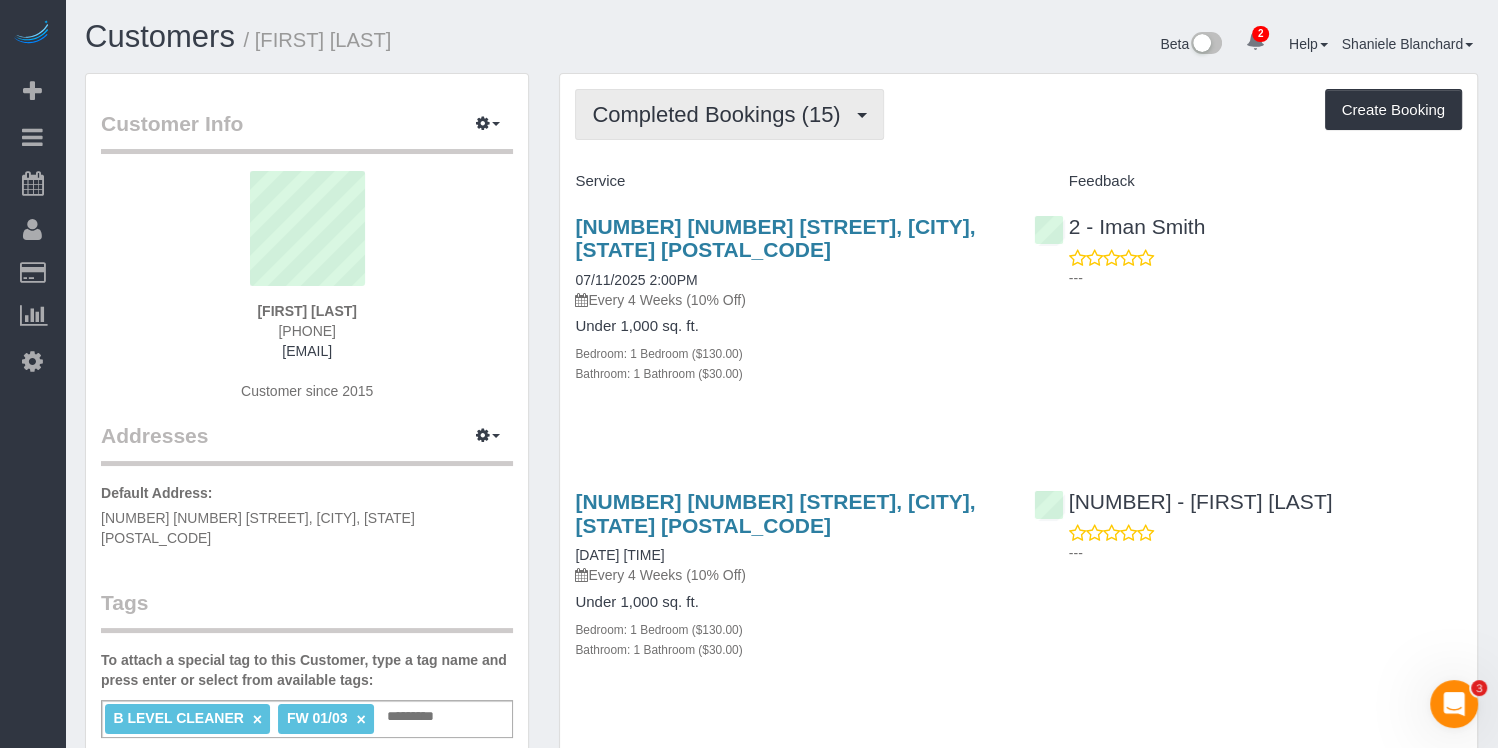 click on "Completed Bookings (15)" at bounding box center [721, 114] 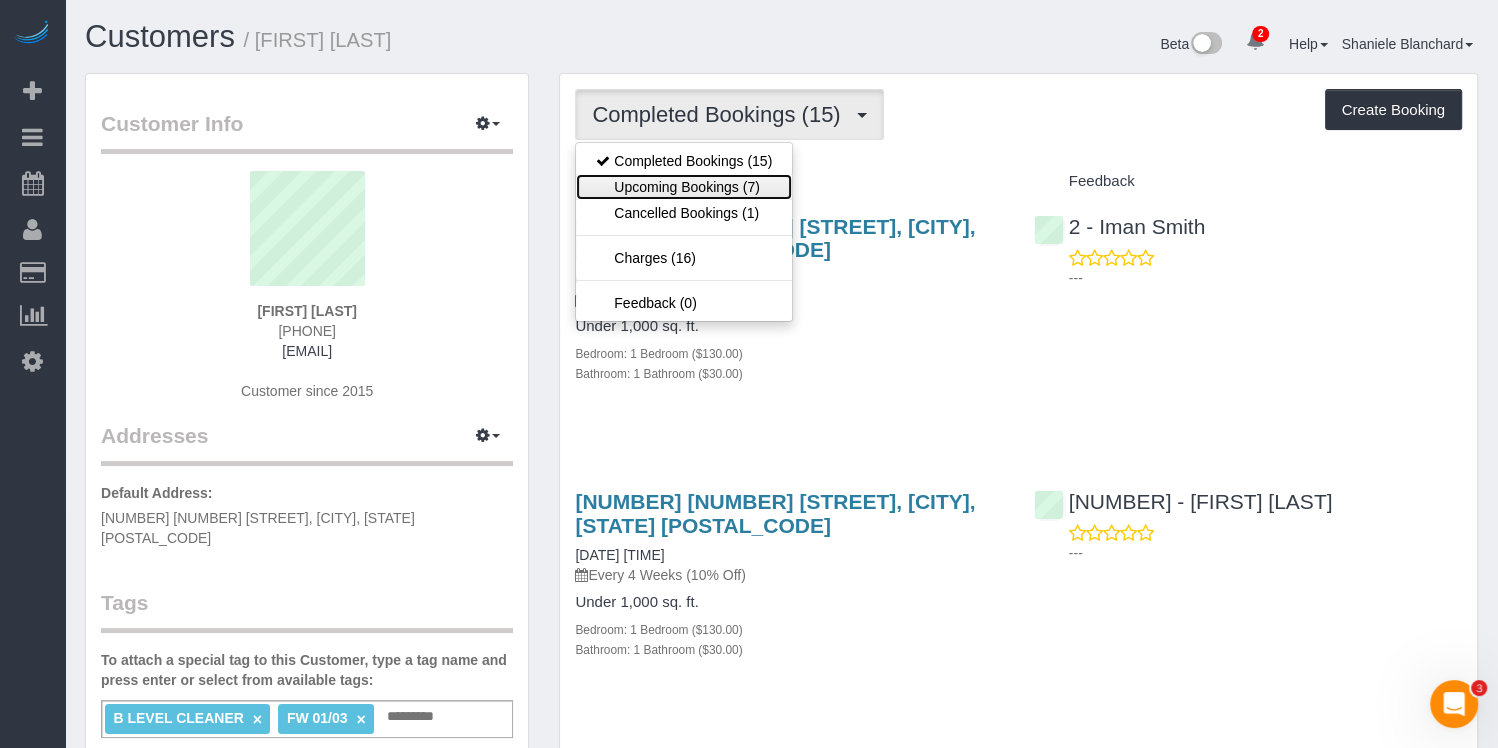 click on "Upcoming Bookings (7)" at bounding box center [684, 187] 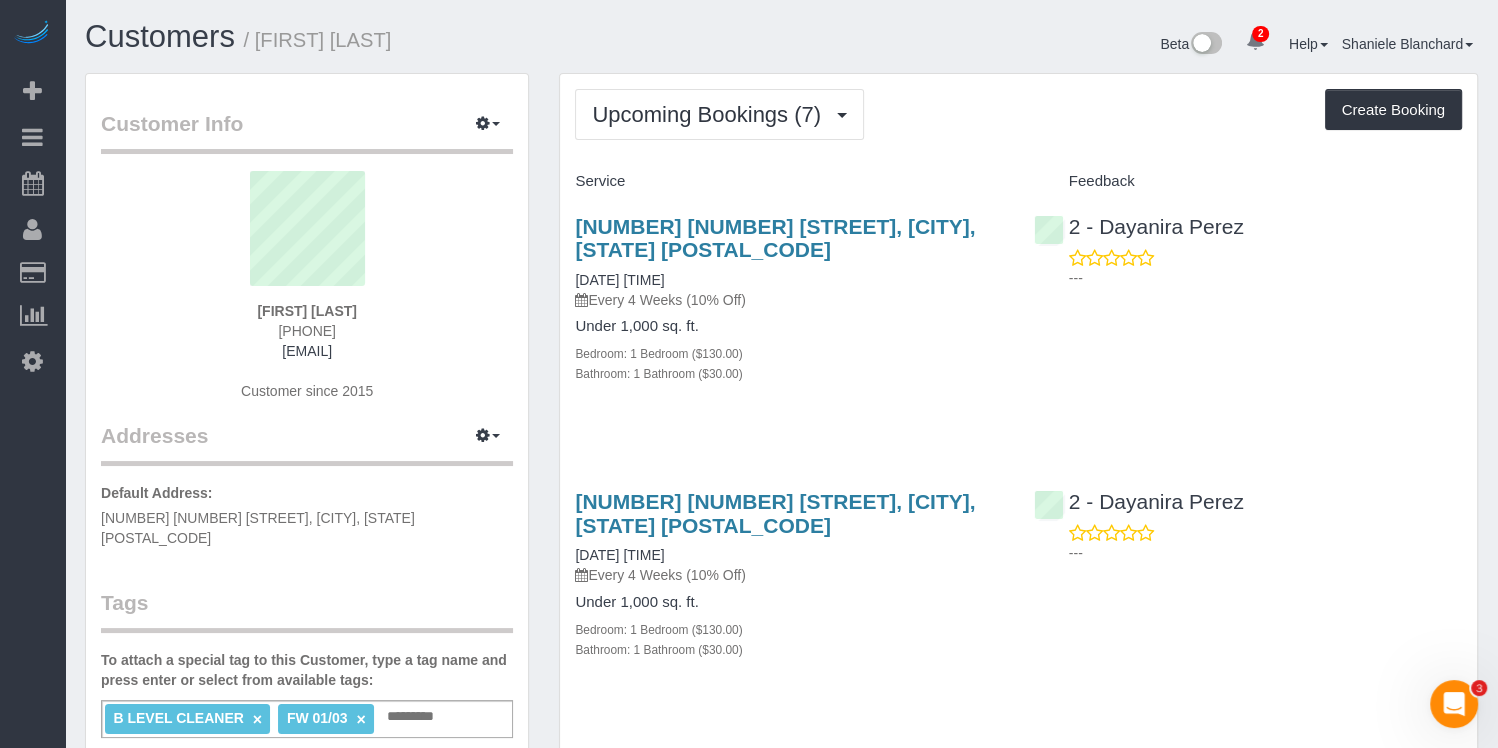 scroll, scrollTop: 437, scrollLeft: 0, axis: vertical 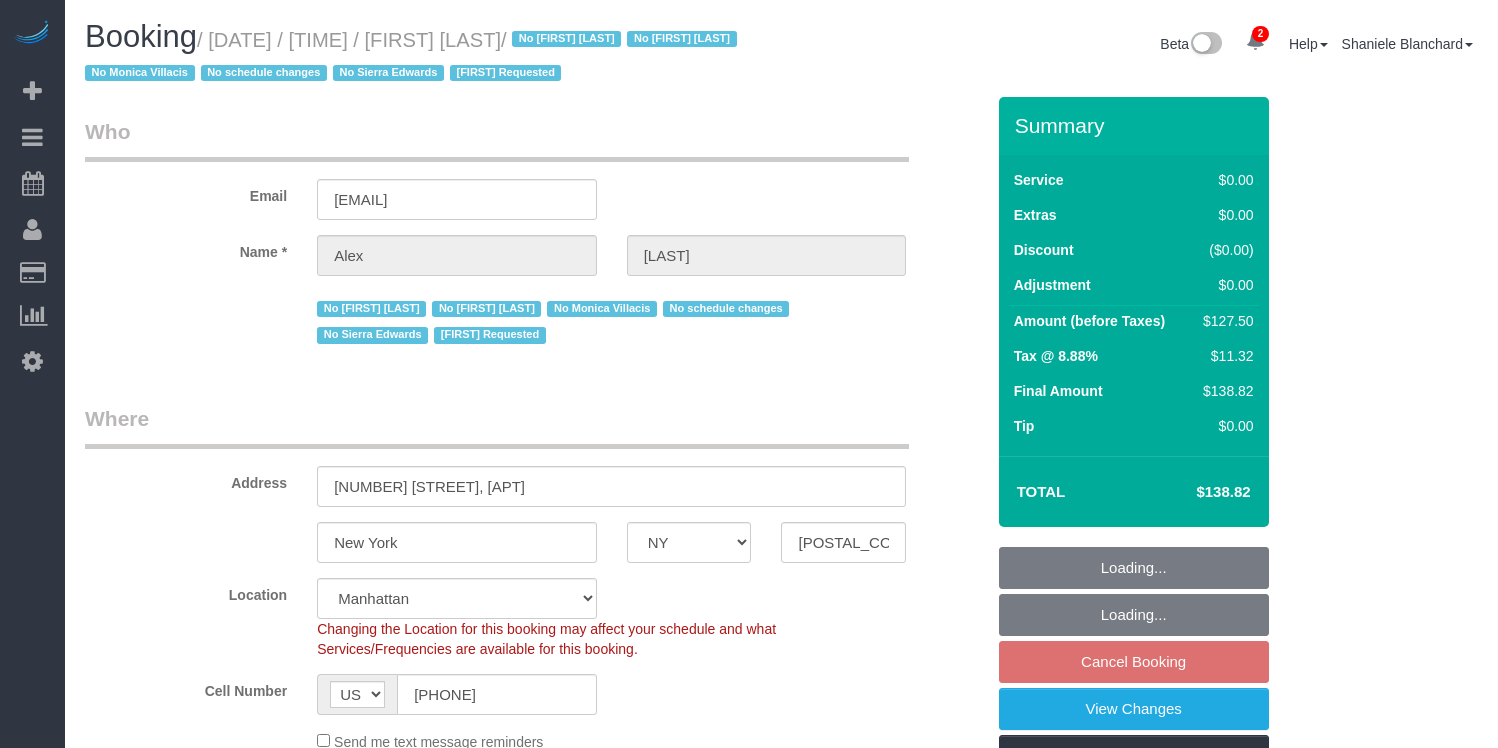 select on "NY" 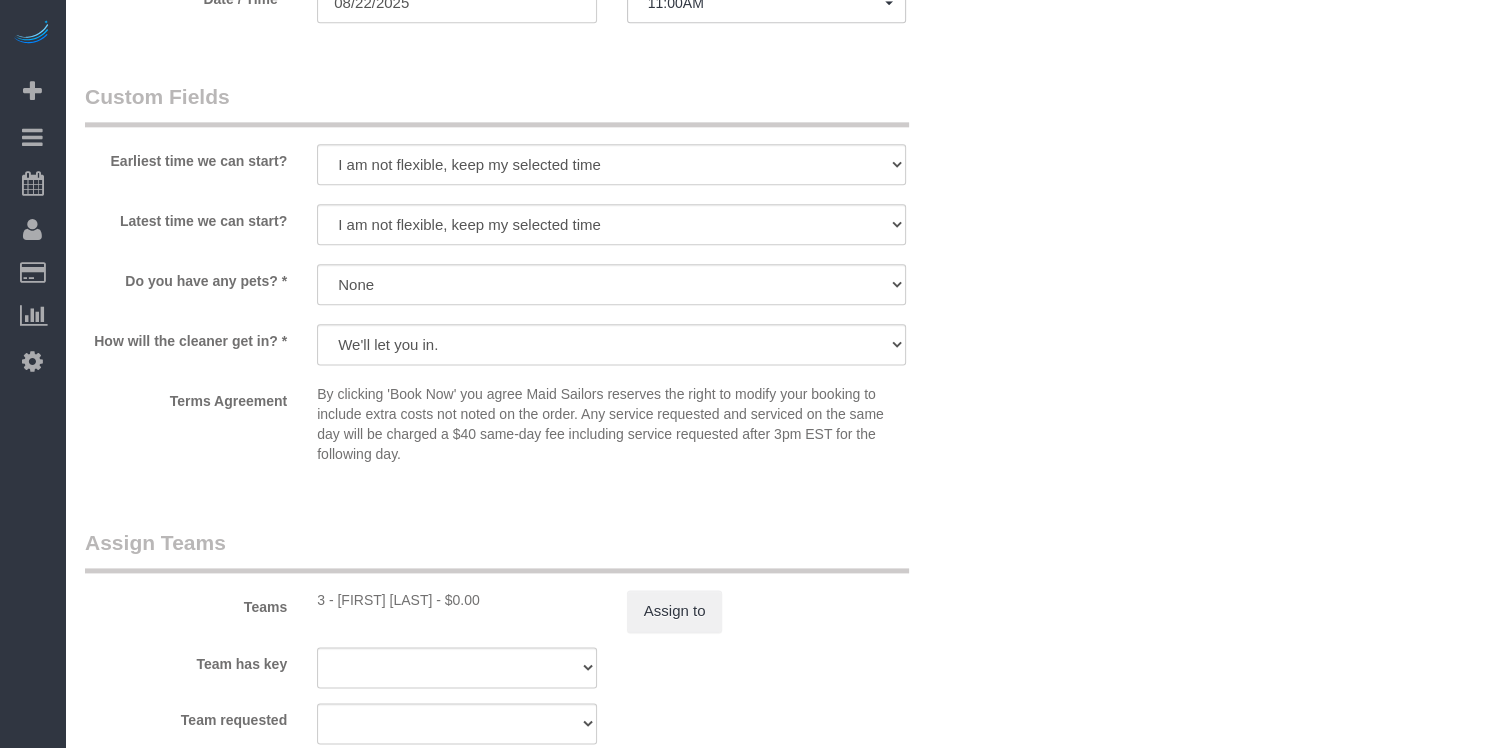scroll, scrollTop: 2193, scrollLeft: 0, axis: vertical 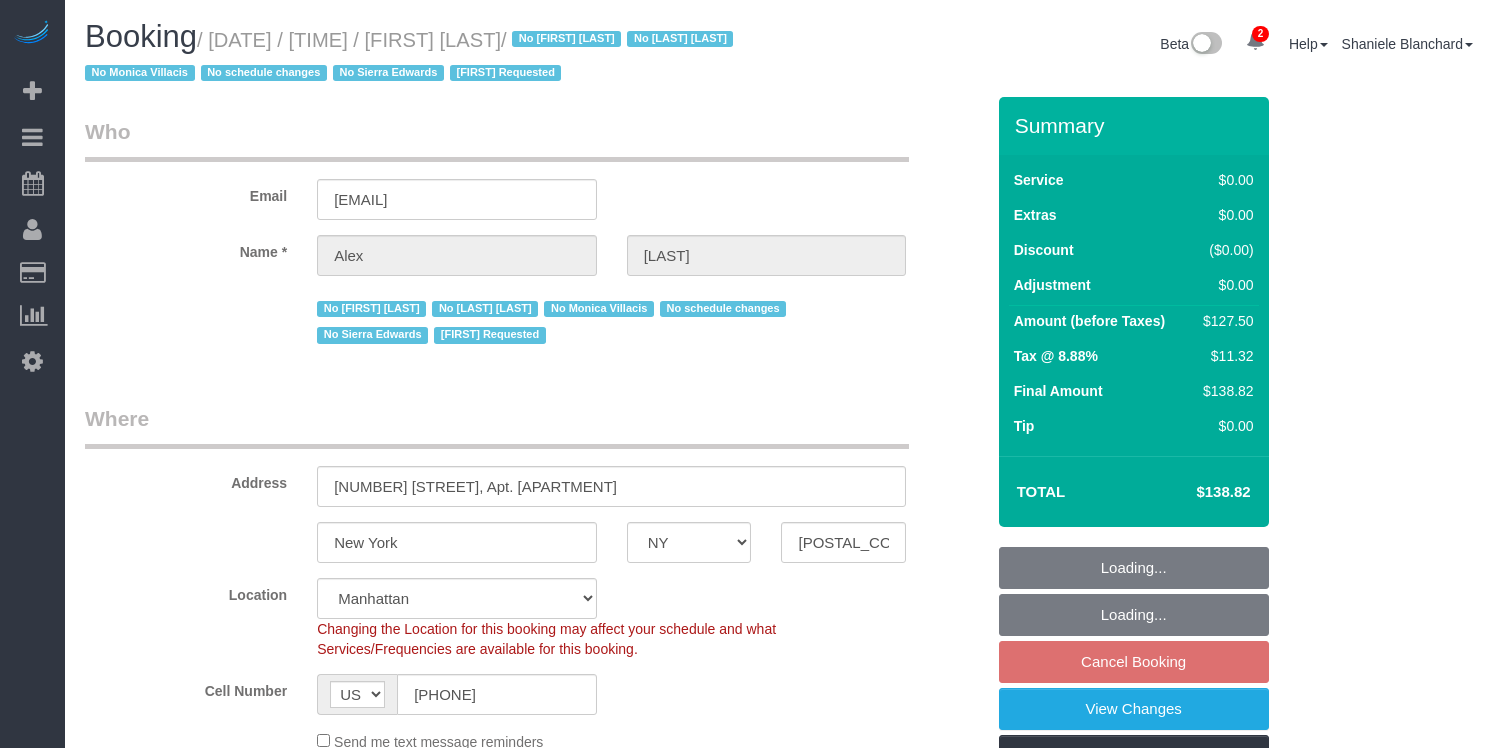 select on "NY" 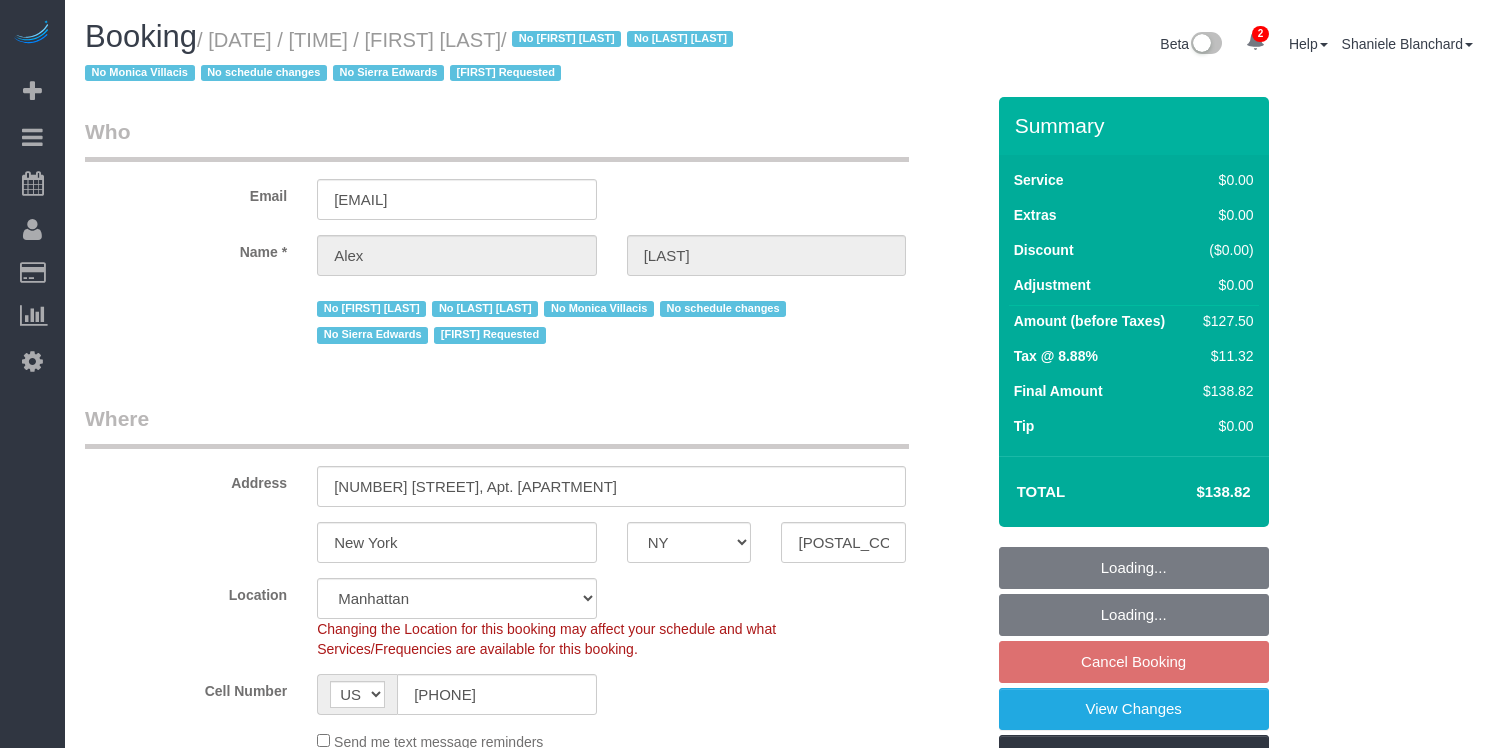 select on "string:stripe-pm_1ReEIv4VGloSiKo7cgmGyiSI" 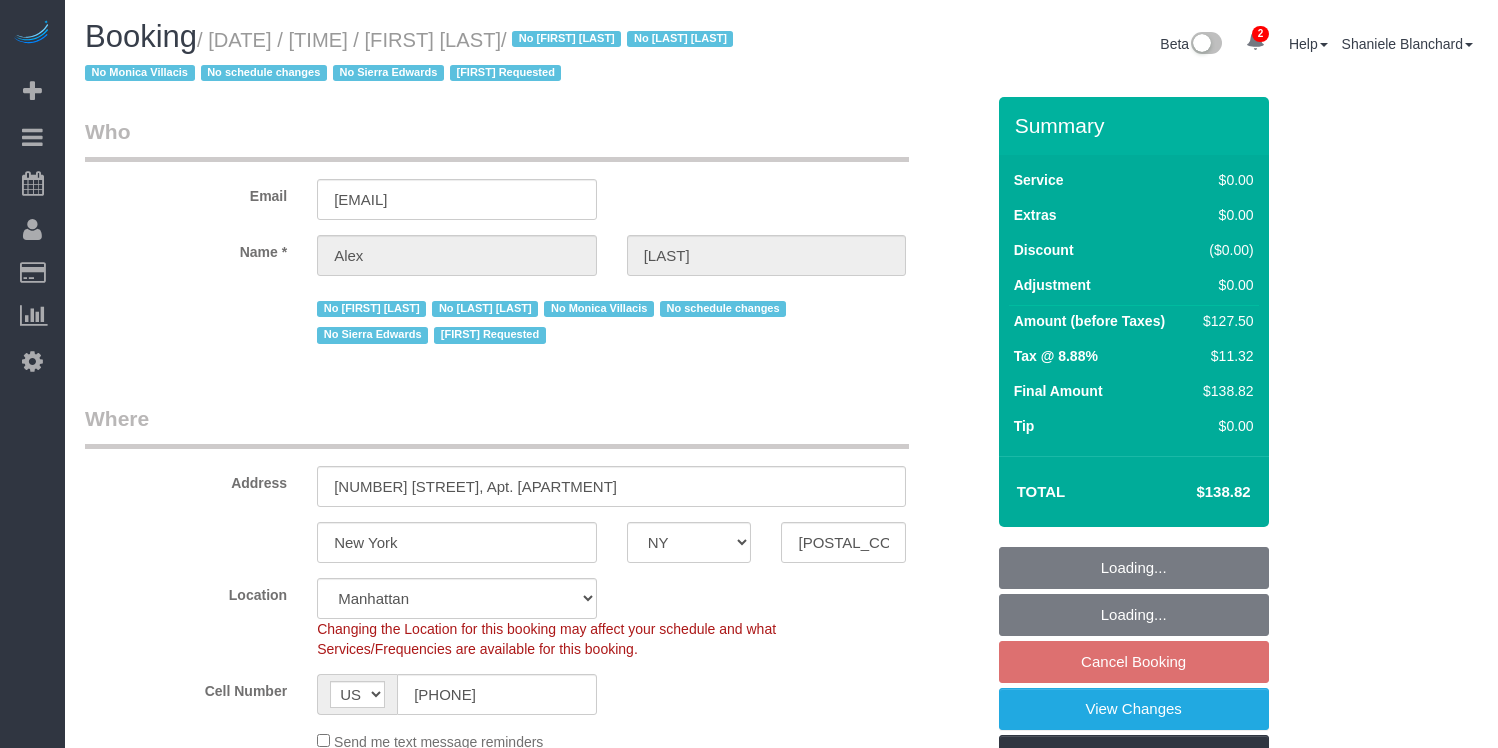 select on "number:90" 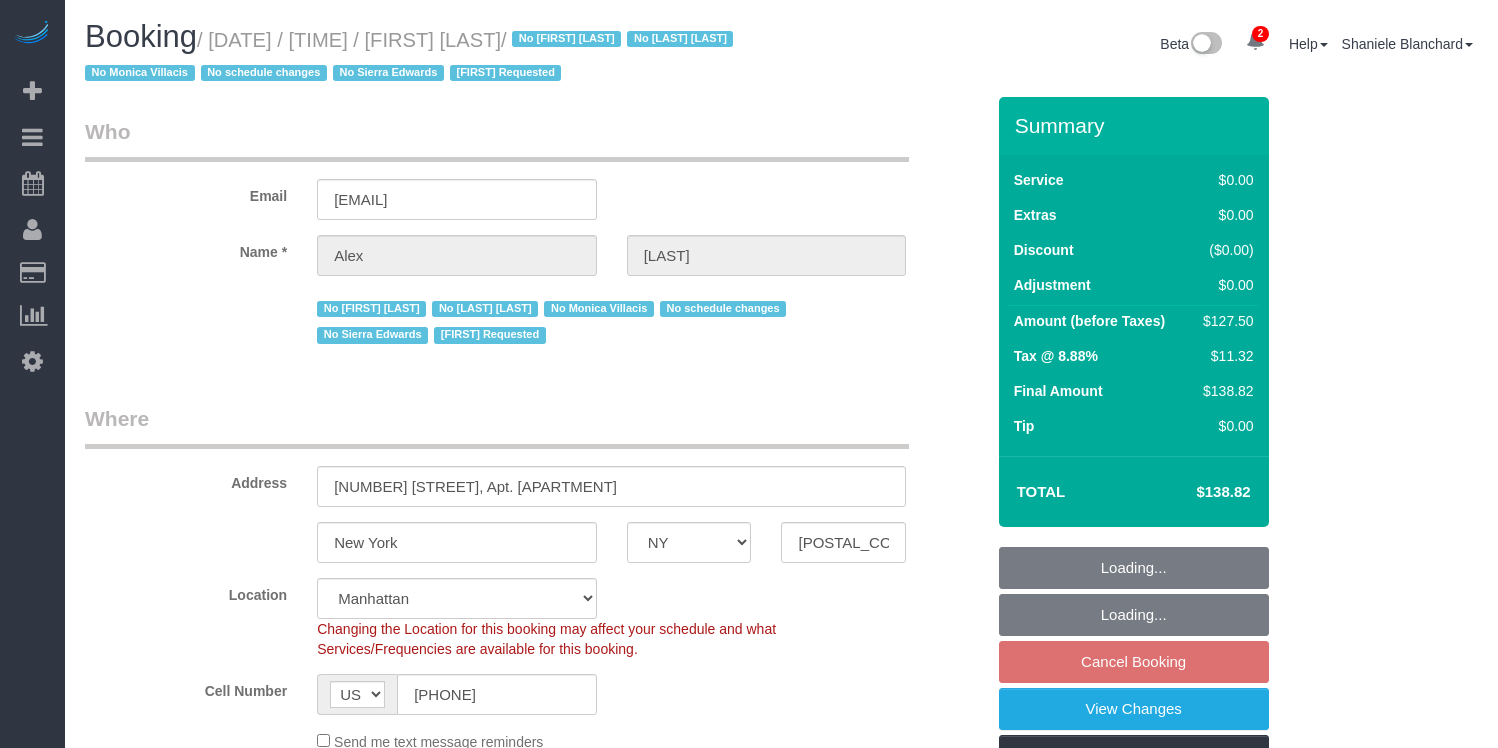 select on "number:15" 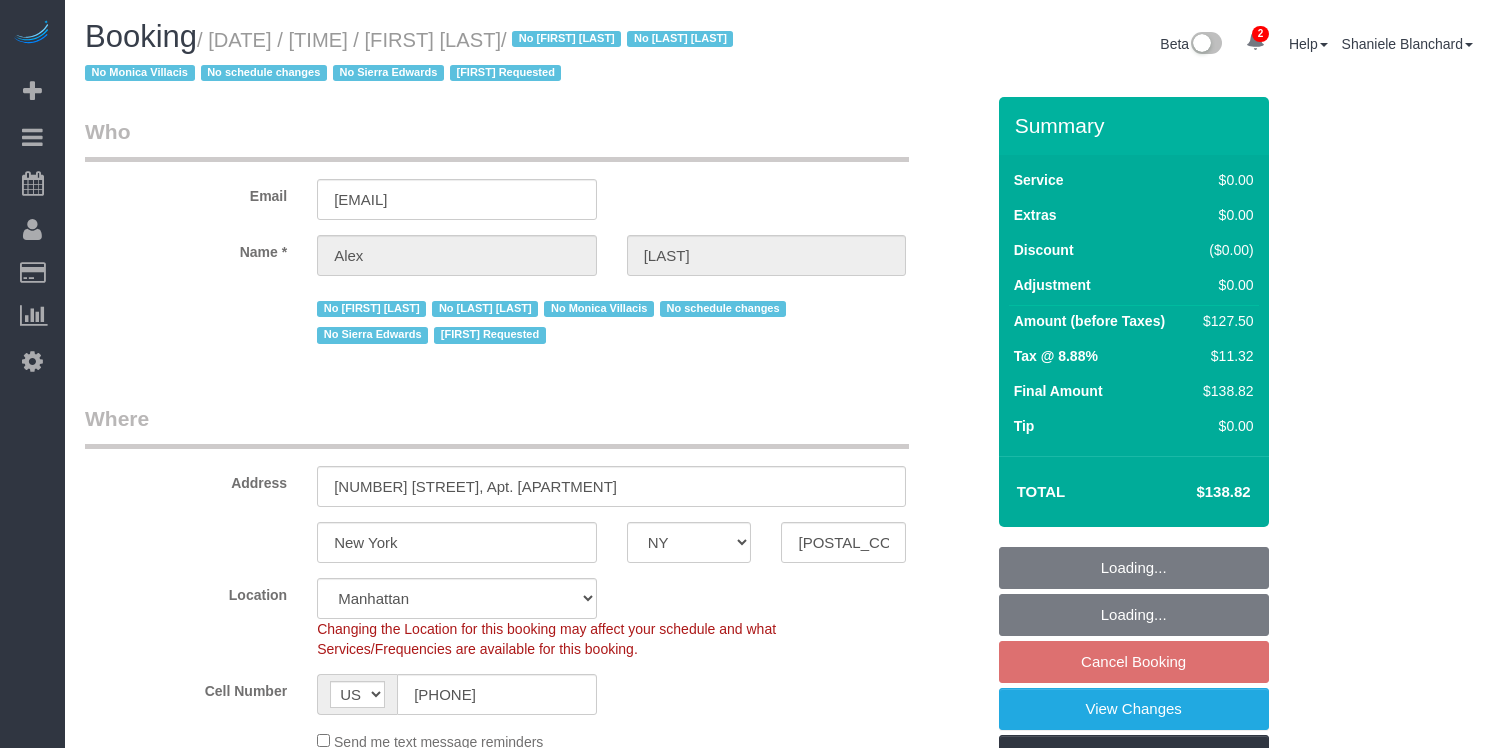 scroll, scrollTop: 0, scrollLeft: 0, axis: both 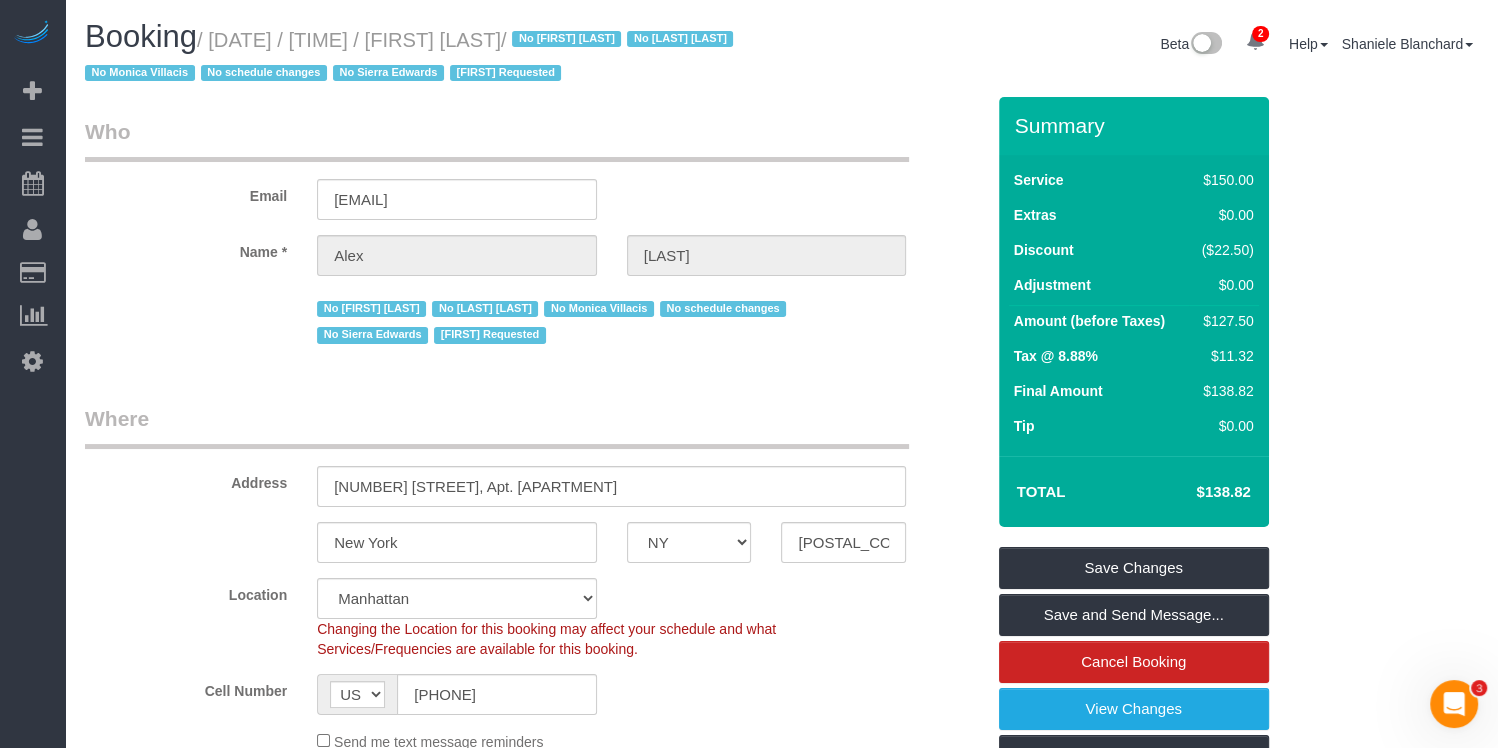 drag, startPoint x: 605, startPoint y: 44, endPoint x: 495, endPoint y: 39, distance: 110.11358 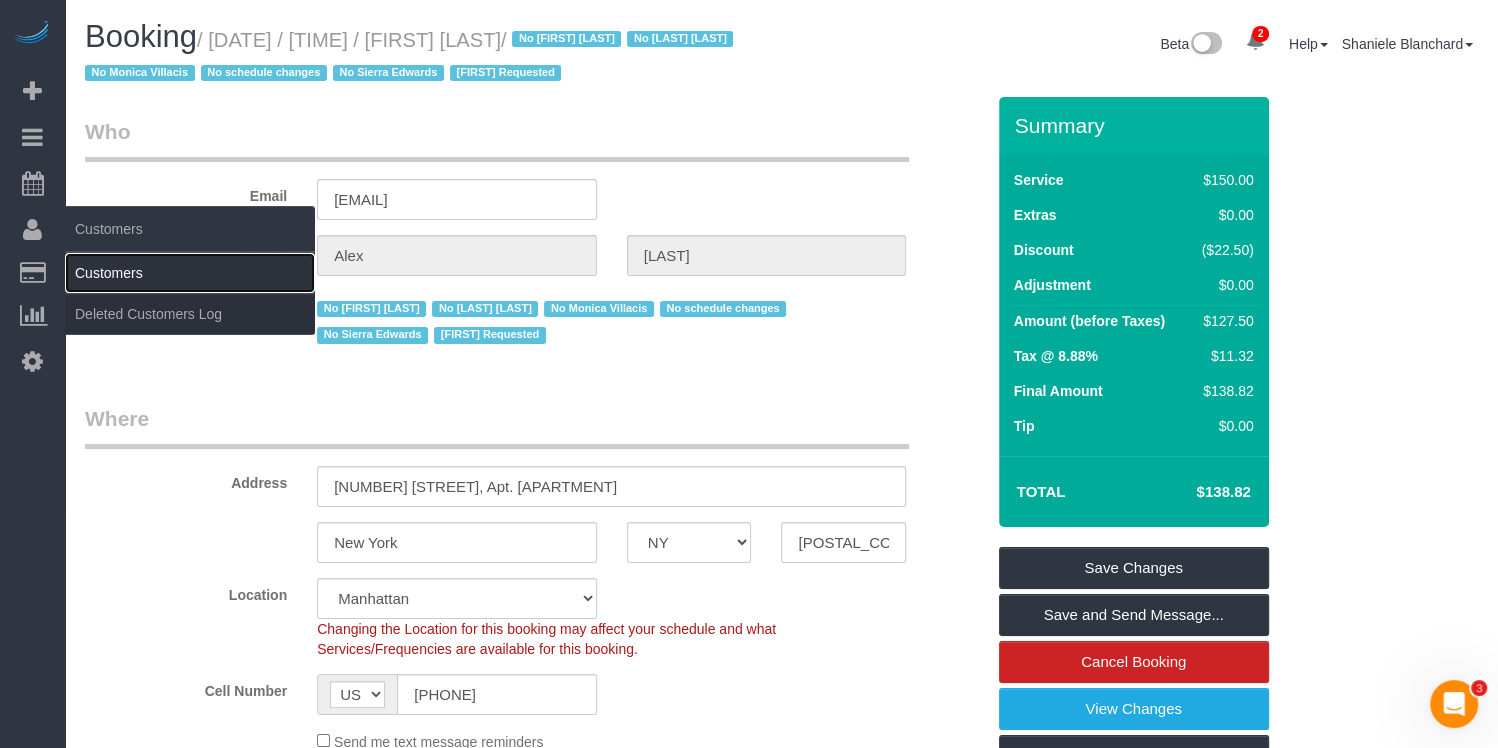 click on "Customers" at bounding box center (190, 273) 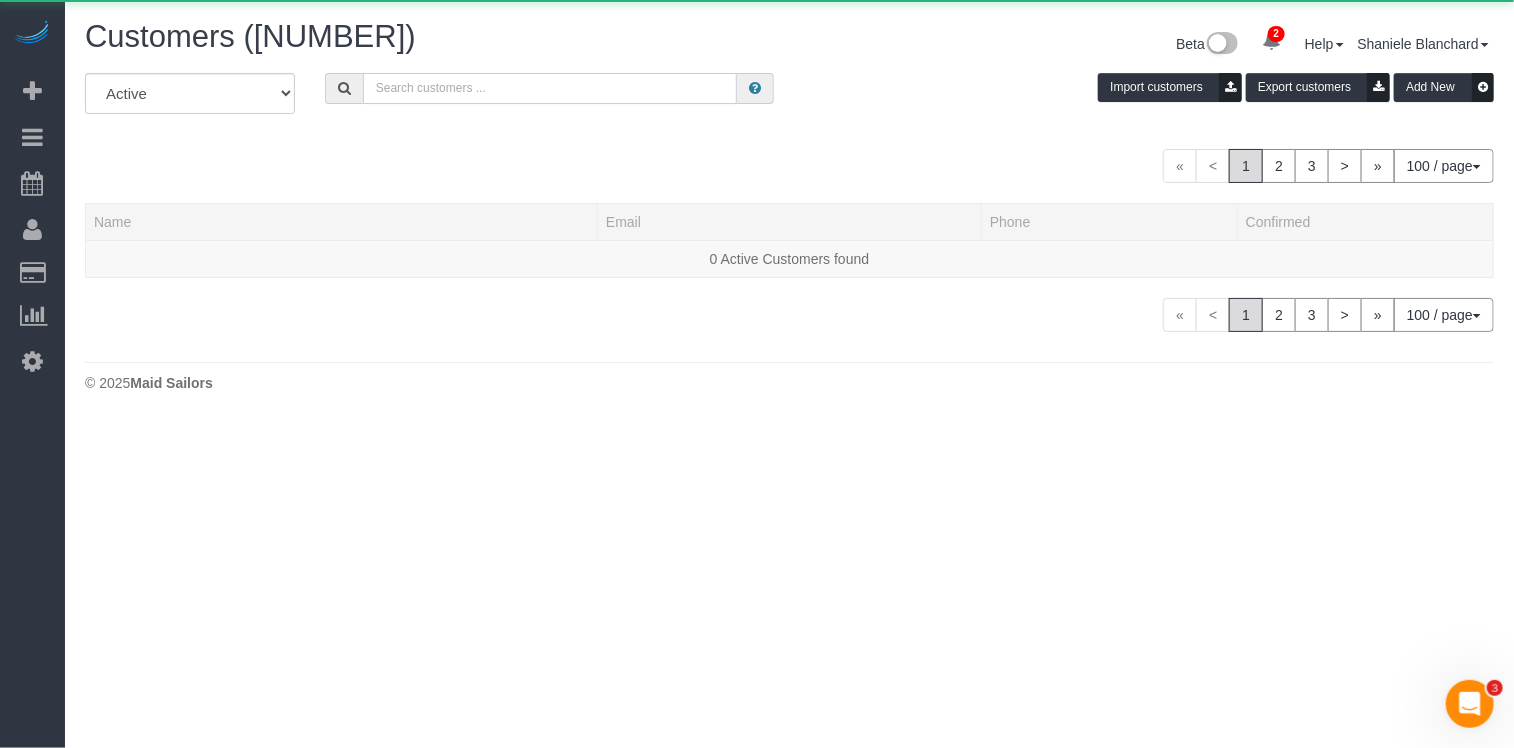 click at bounding box center [550, 88] 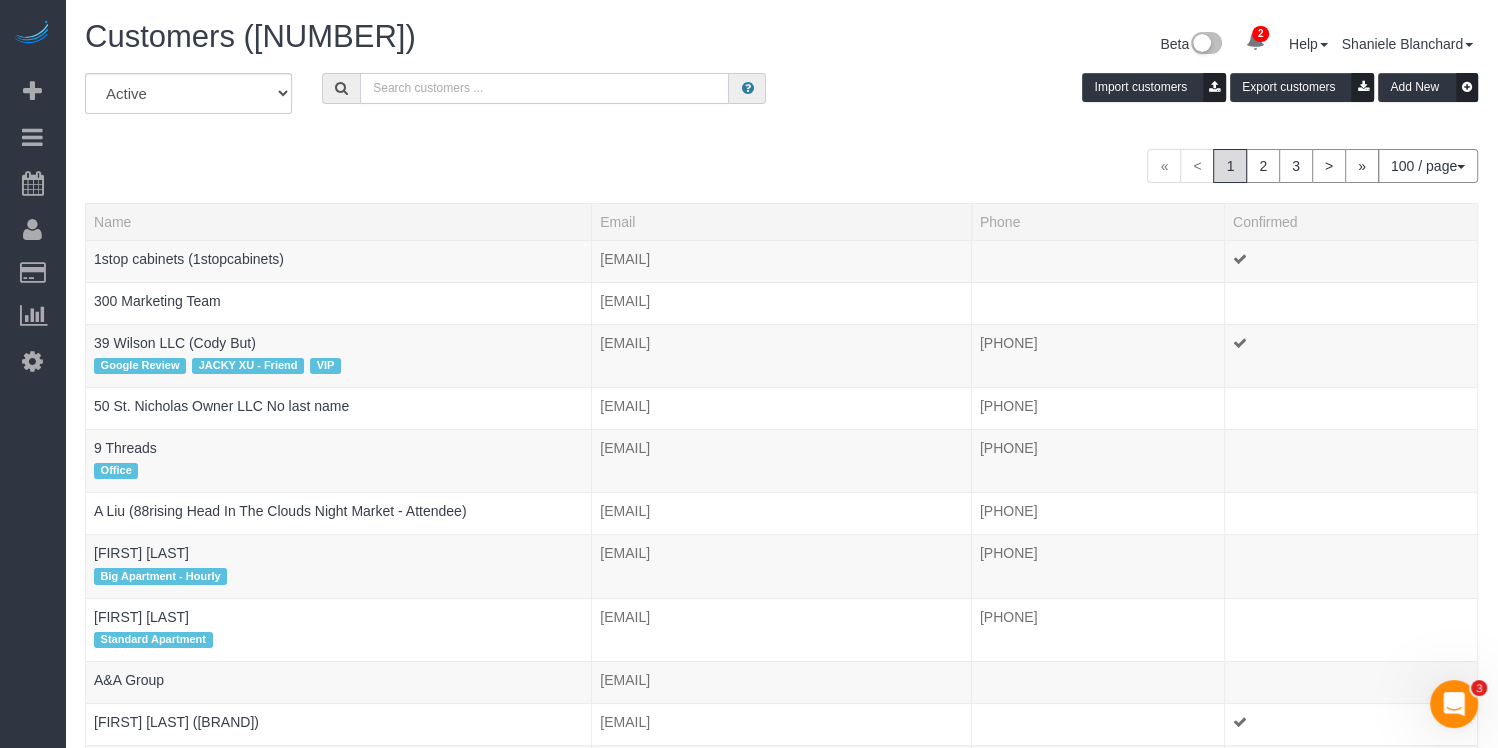 paste on "Alex Shimamura" 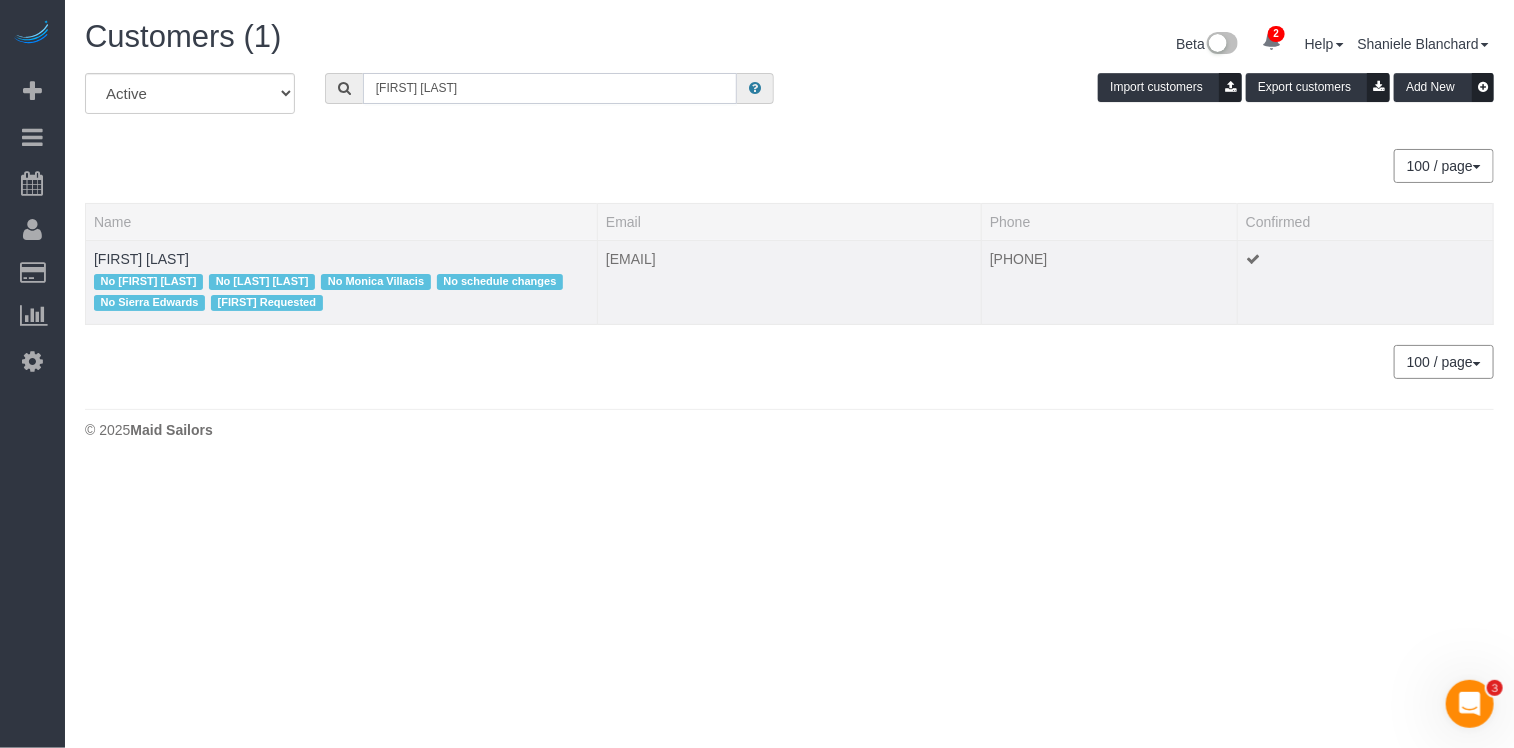 type on "Alex Shimamura" 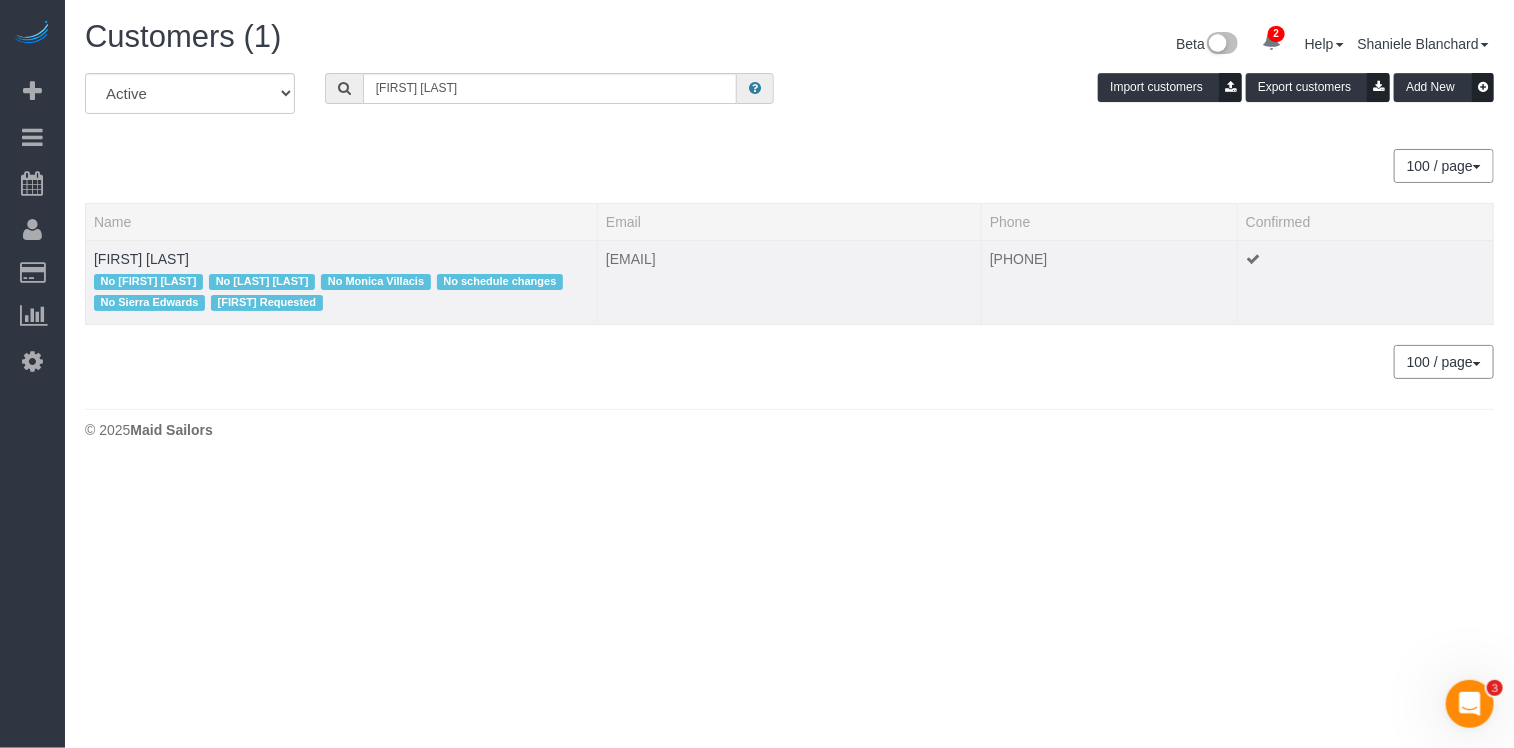 click on "Alex Shimamura
No Christian Montalvo
No Katherine Poveda
No Monica Villacis
No schedule changes
No Sierra Edwards
Rocio Requested" at bounding box center (342, 282) 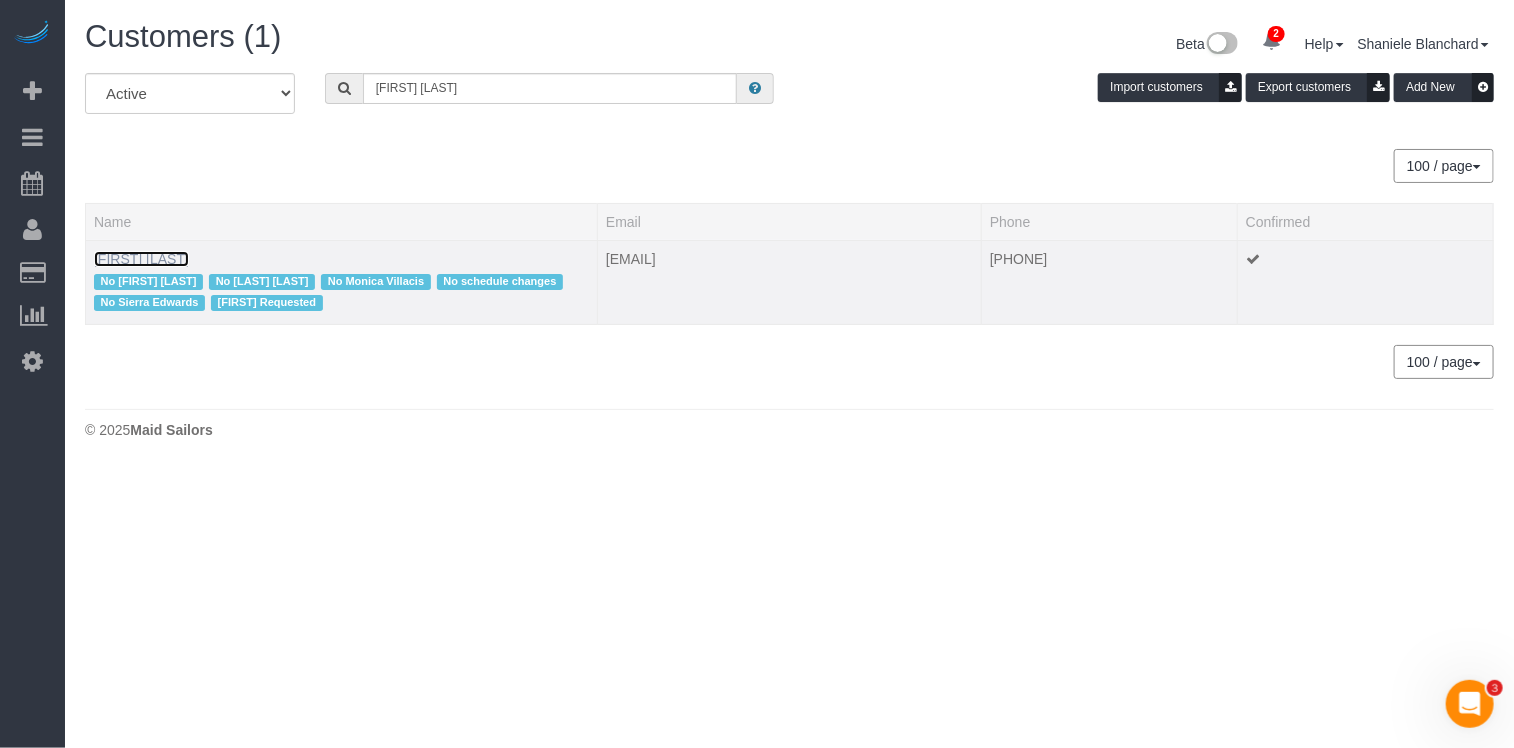 click on "Alex Shimamura" at bounding box center [141, 259] 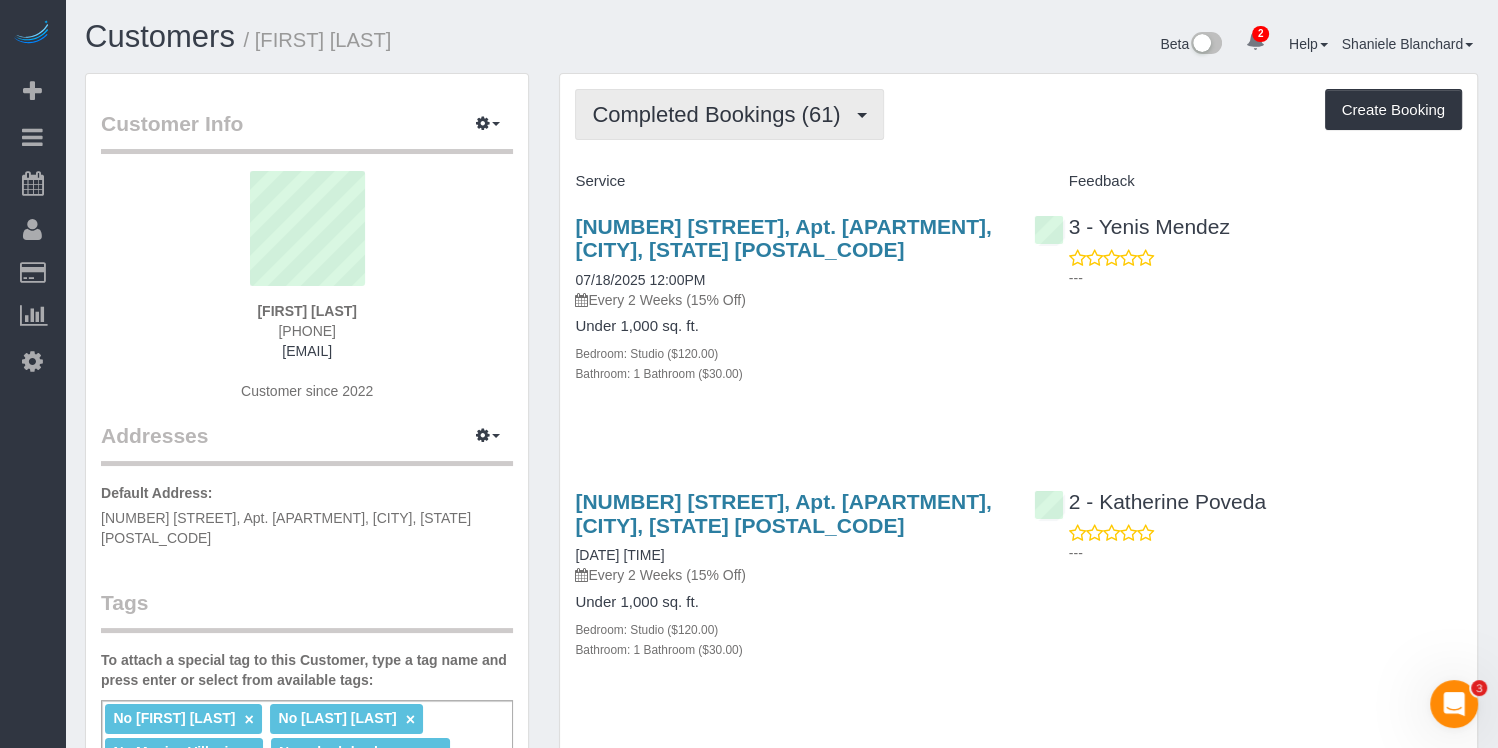 click on "Completed Bookings (61)" at bounding box center (721, 114) 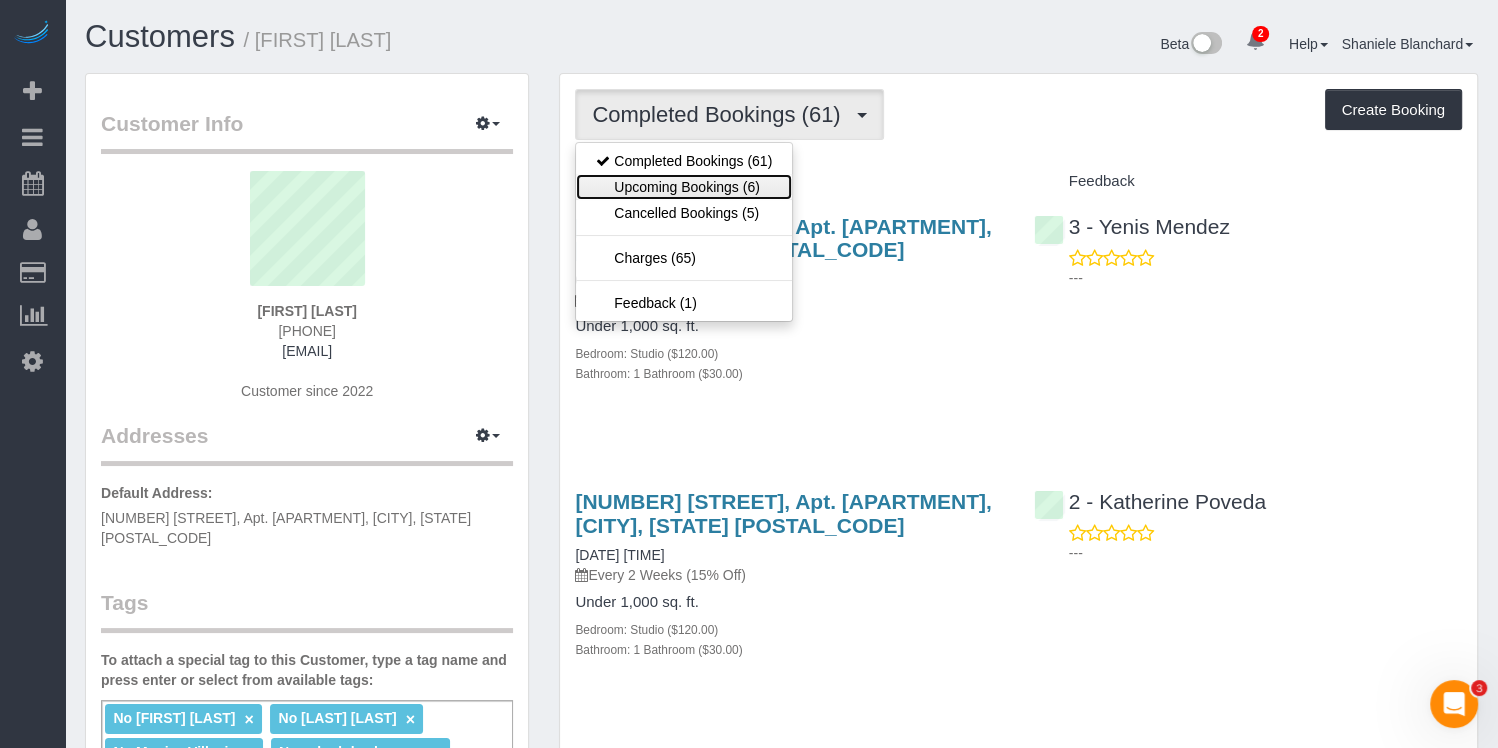 click on "Upcoming Bookings (6)" at bounding box center (684, 187) 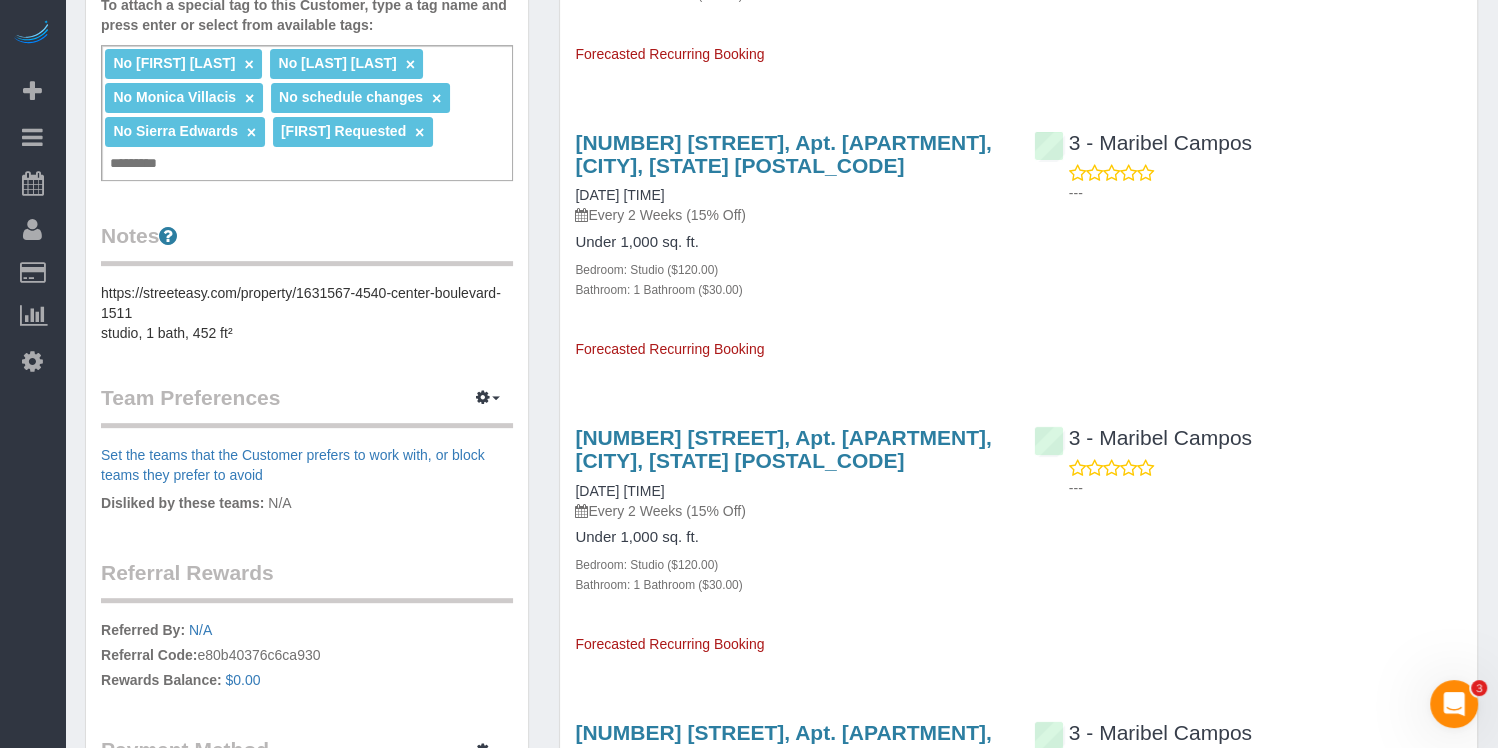 scroll, scrollTop: 678, scrollLeft: 0, axis: vertical 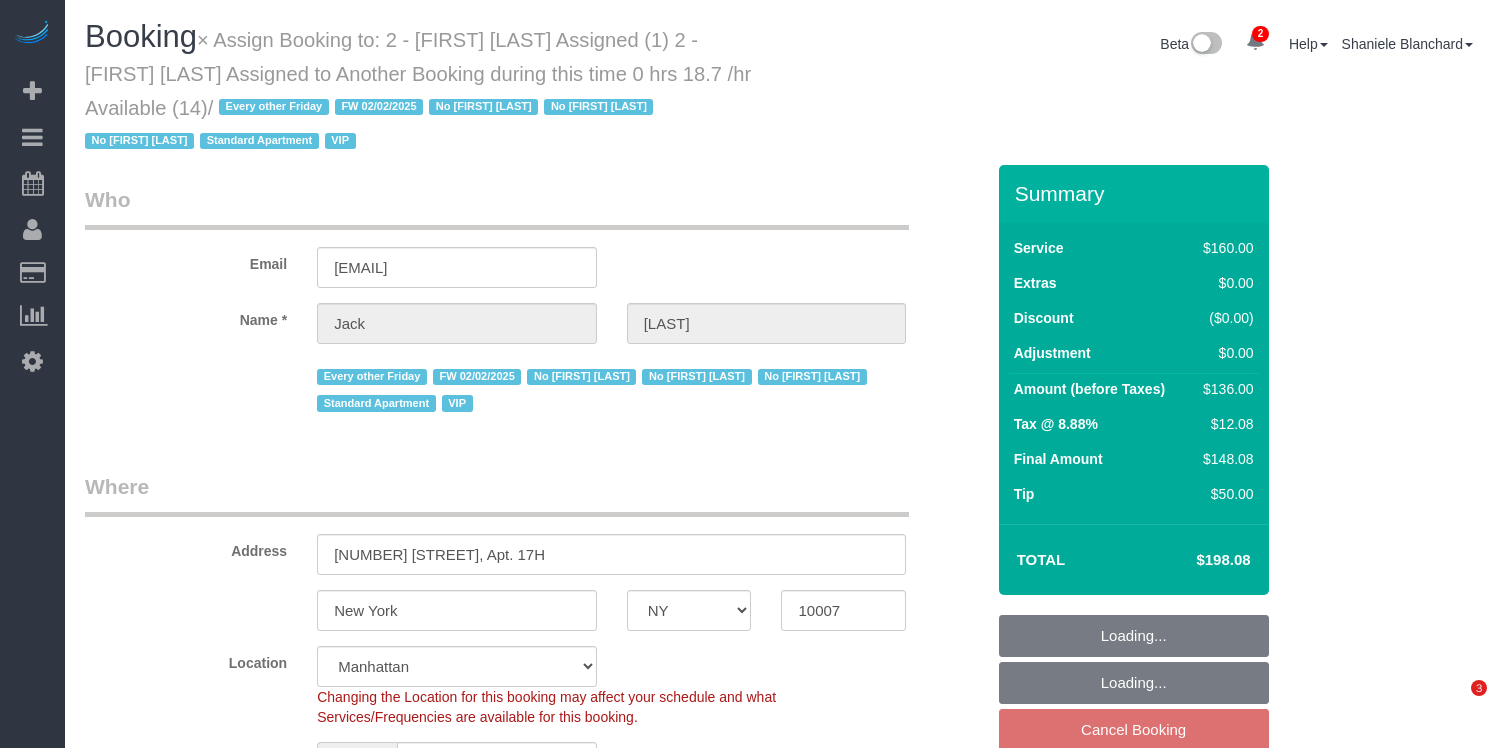 select on "NY" 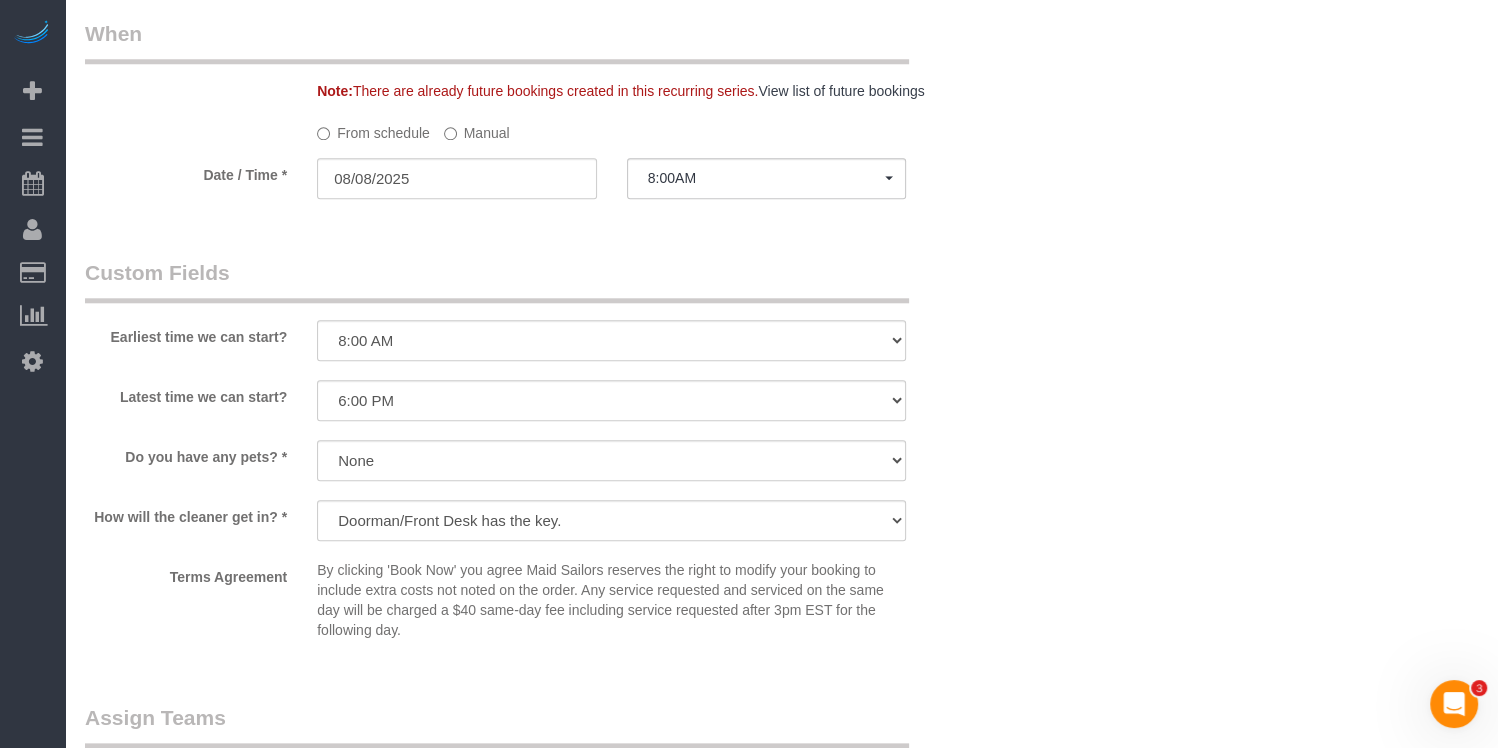 scroll, scrollTop: 1721, scrollLeft: 0, axis: vertical 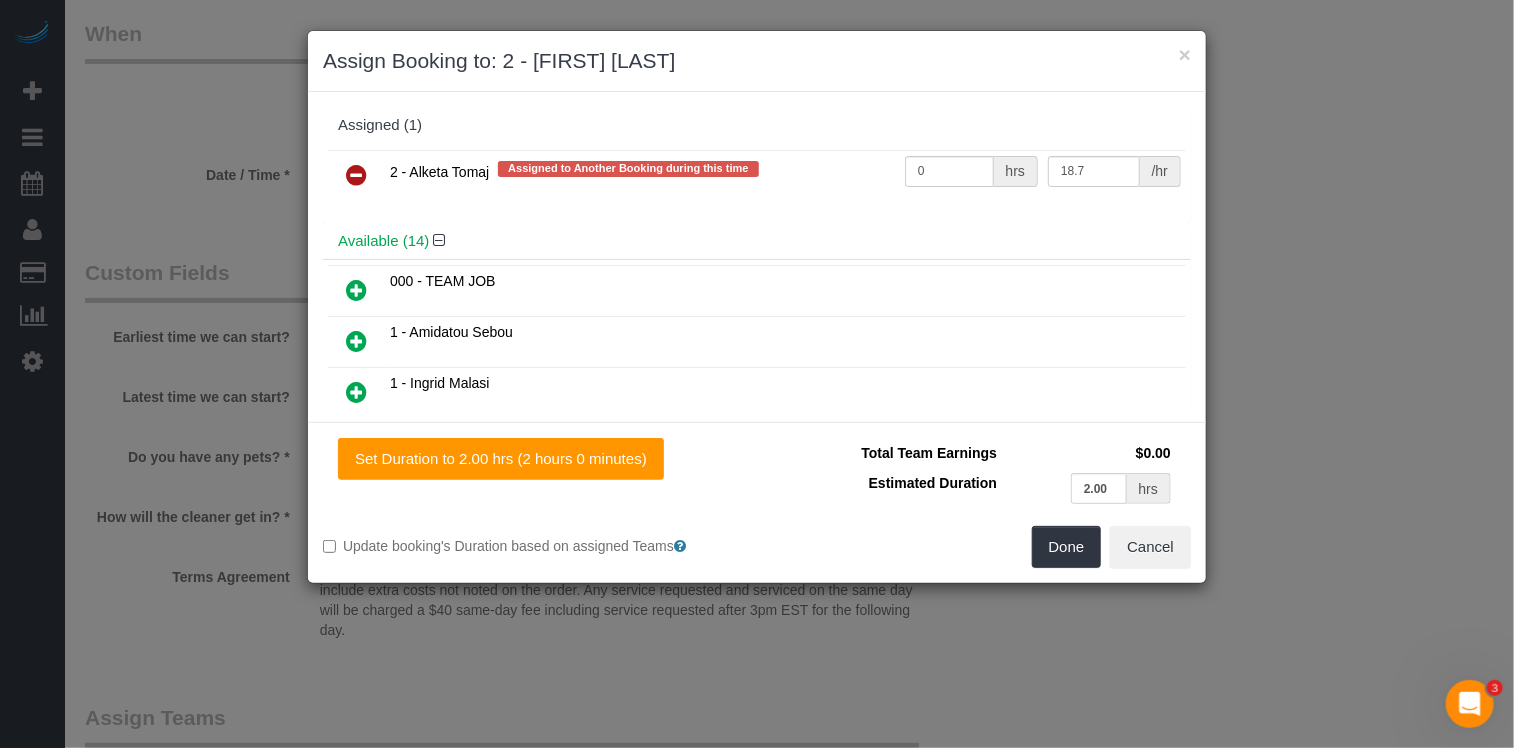 click at bounding box center (356, 175) 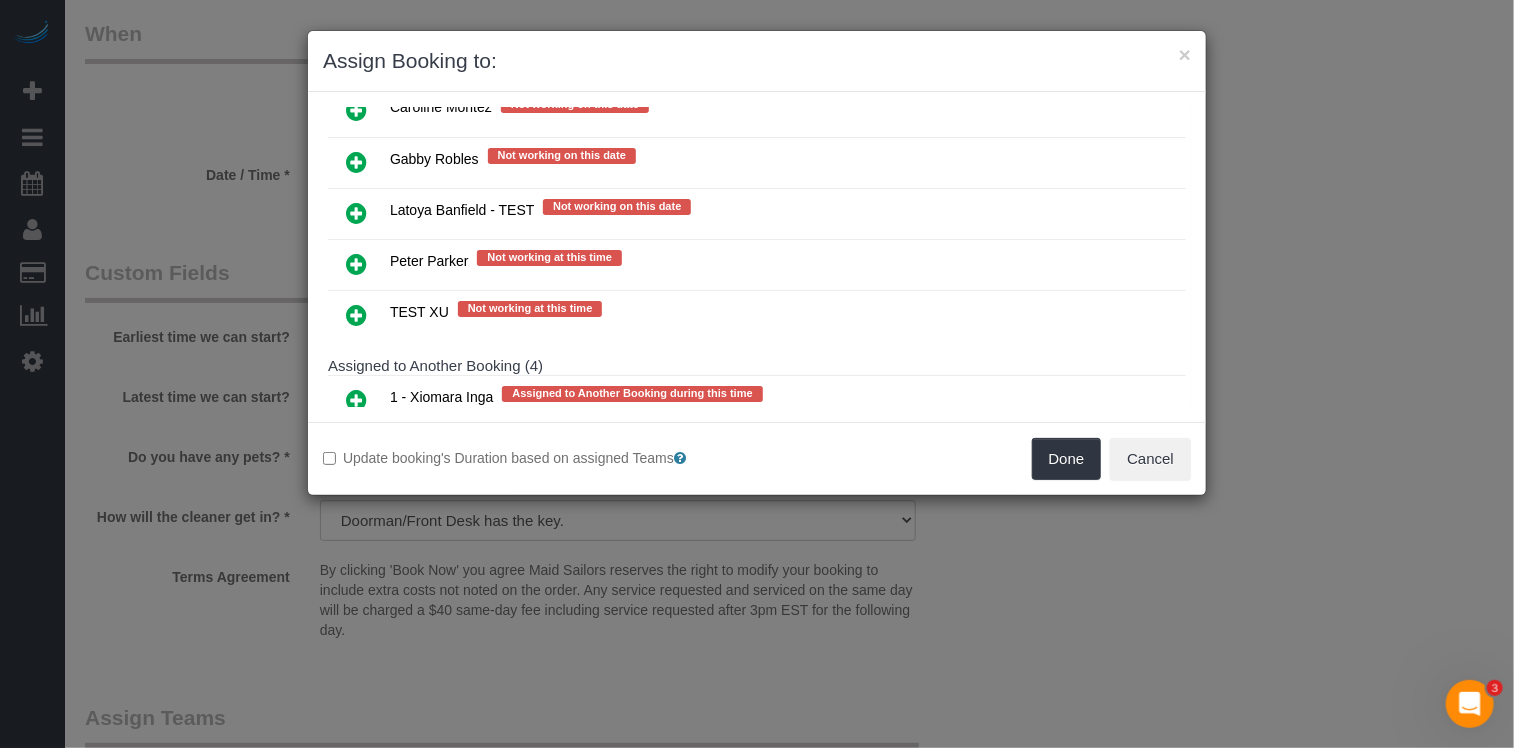 click at bounding box center (356, 503) 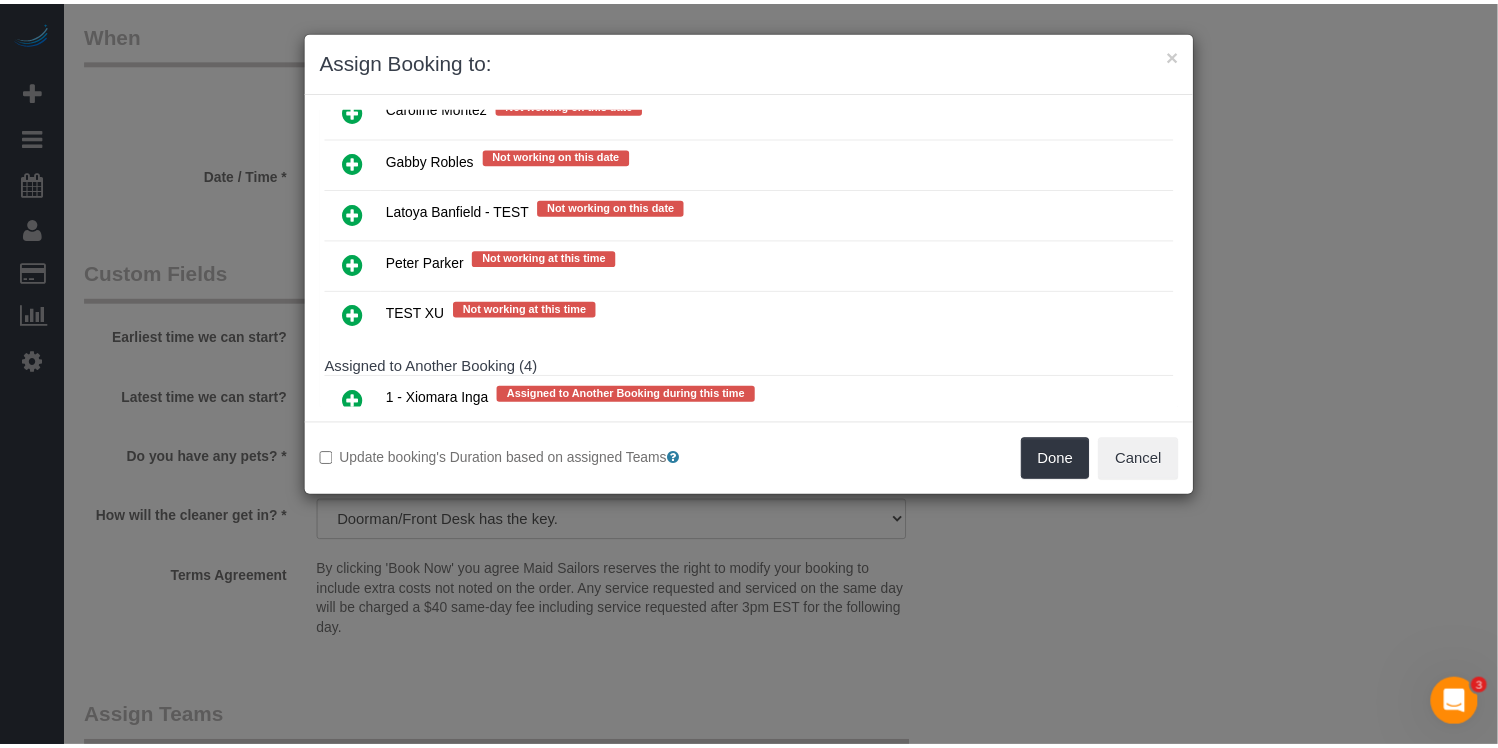 scroll, scrollTop: 4002, scrollLeft: 0, axis: vertical 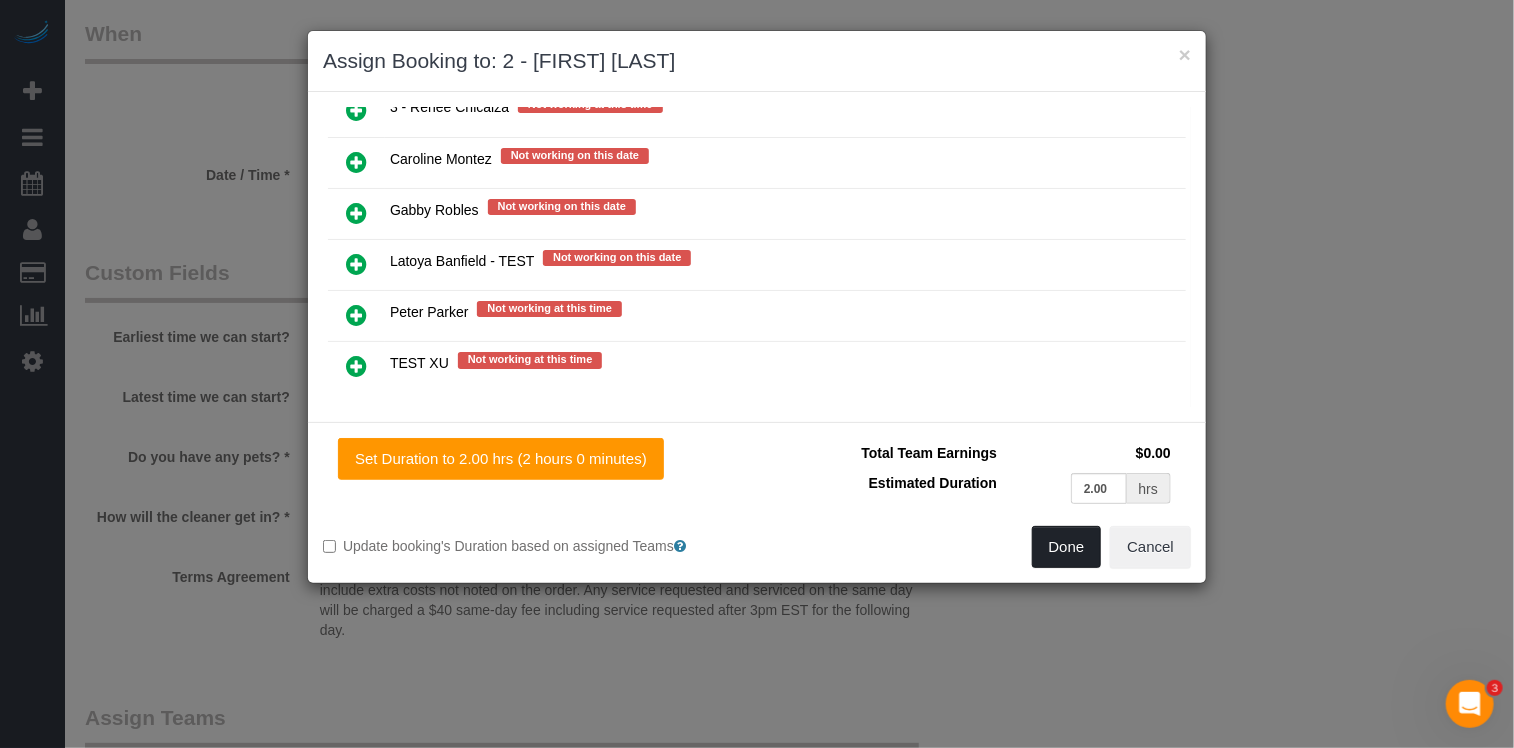 click on "Done" at bounding box center [1067, 547] 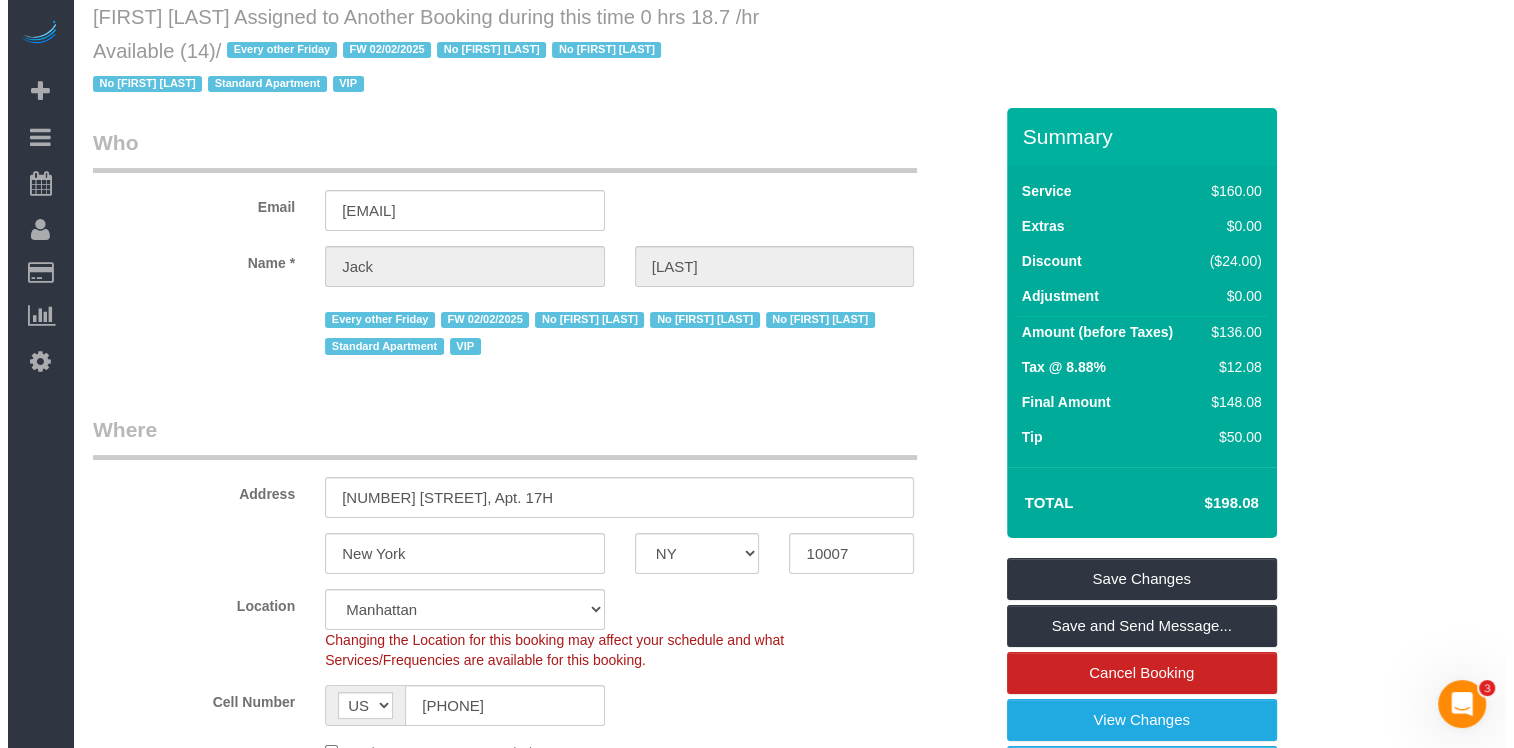 scroll, scrollTop: 0, scrollLeft: 0, axis: both 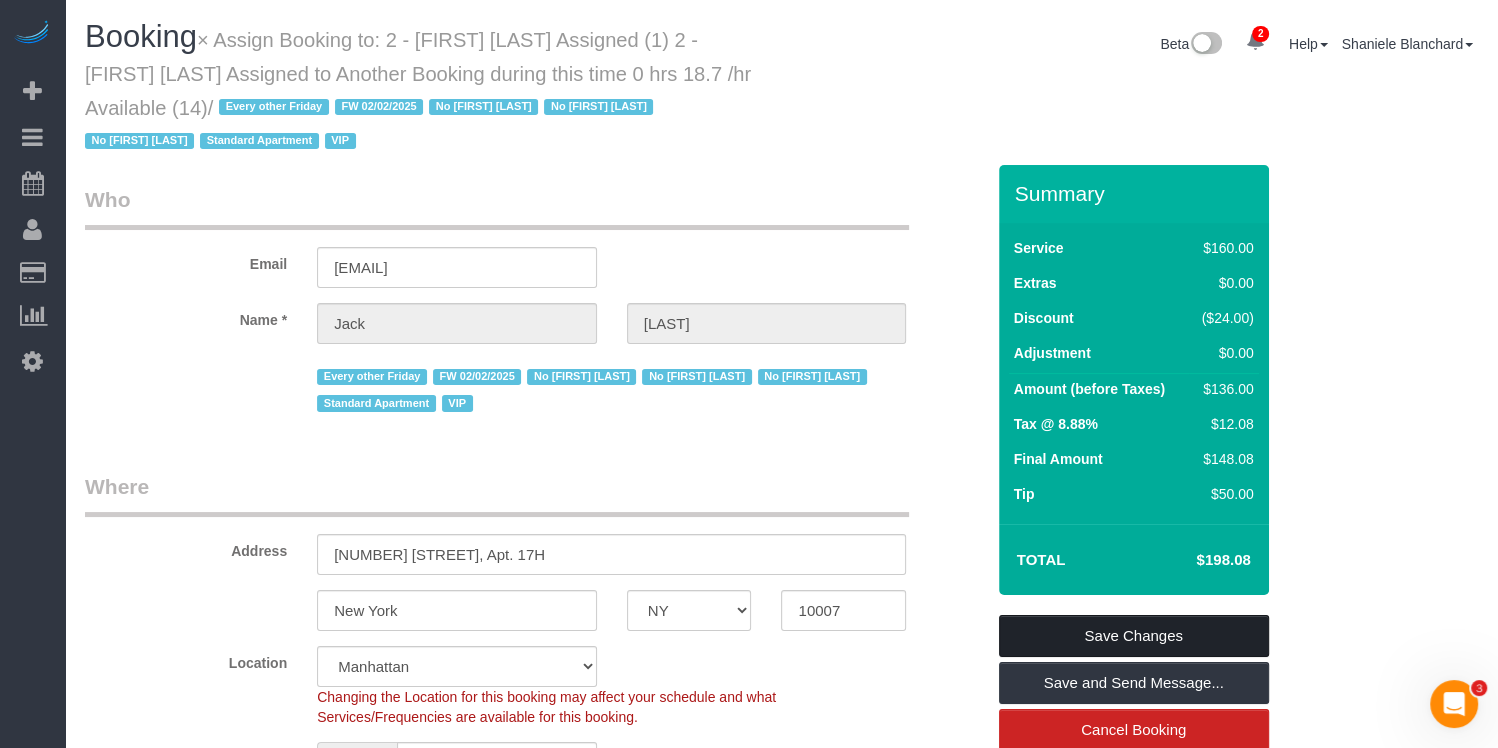 click on "Save Changes" at bounding box center (1134, 636) 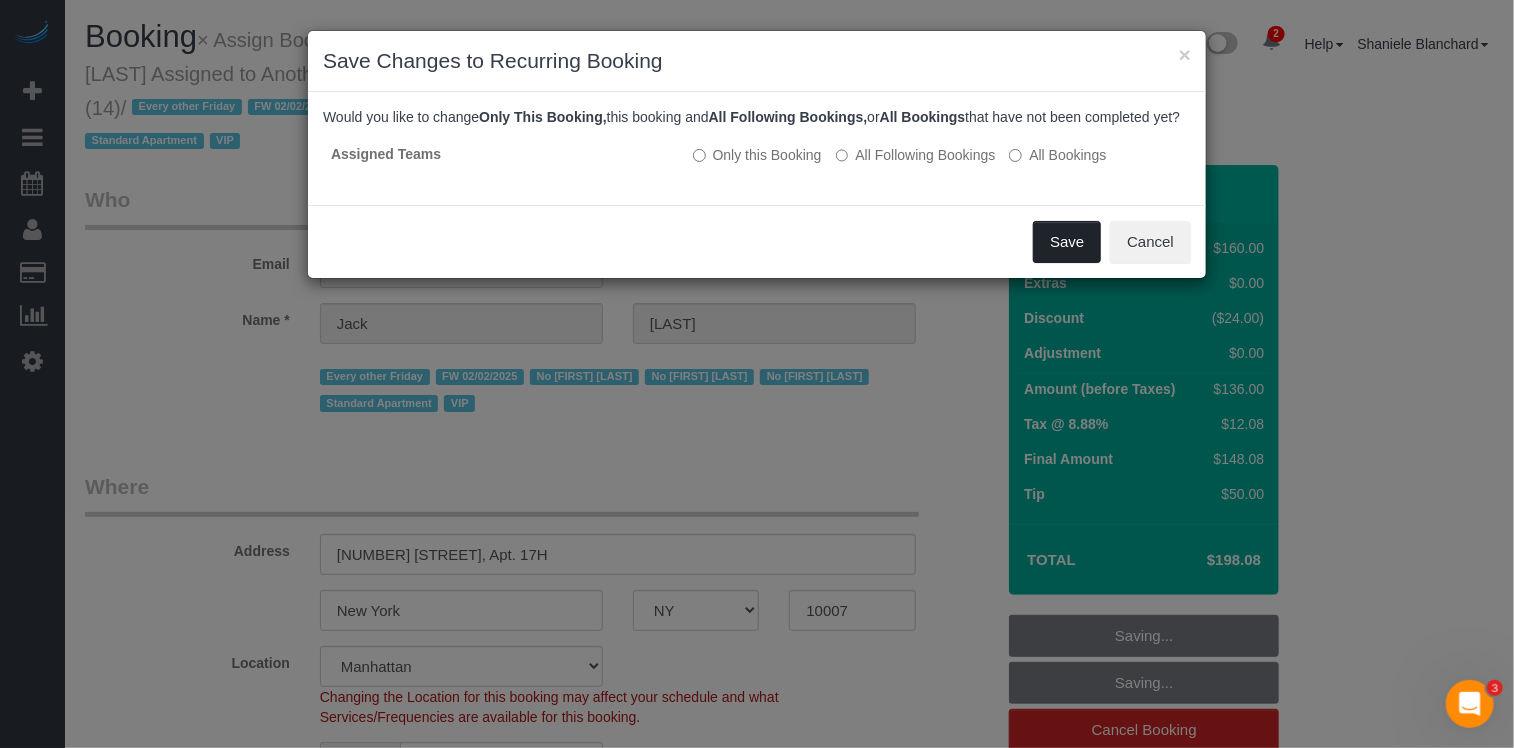 click on "Save" at bounding box center (1067, 242) 